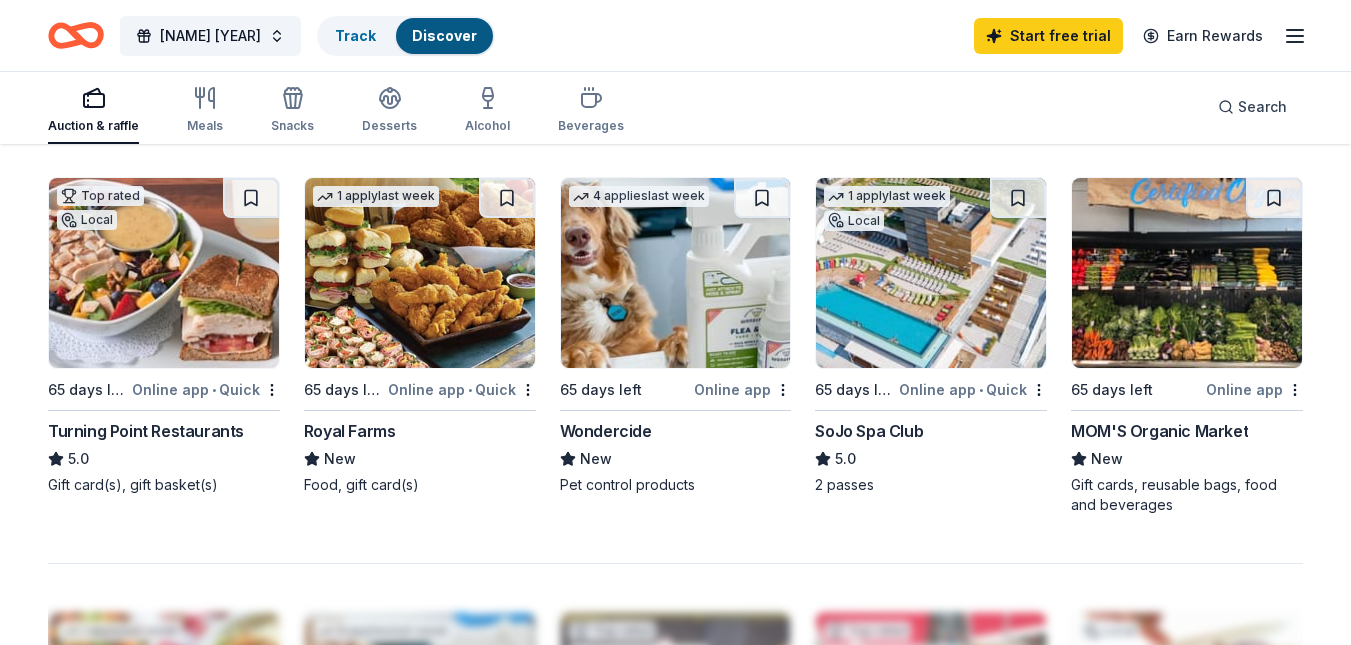 scroll, scrollTop: 1350, scrollLeft: 0, axis: vertical 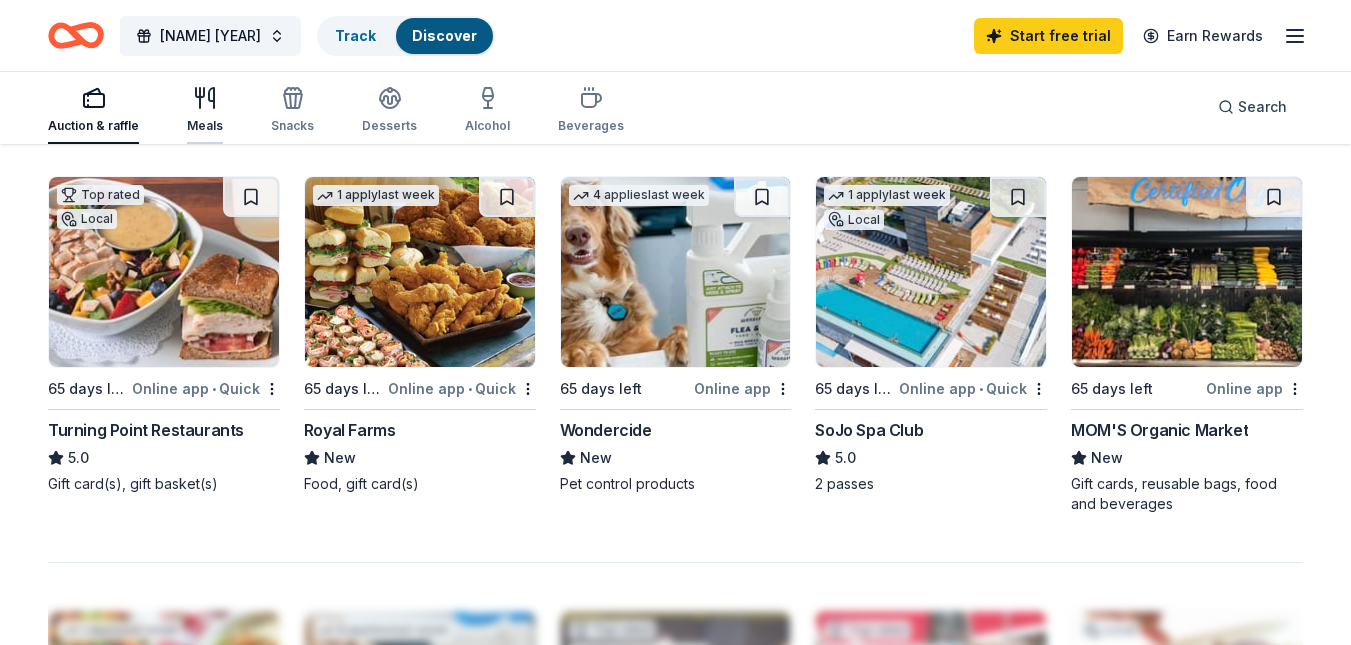 click on "Meals" at bounding box center (205, 110) 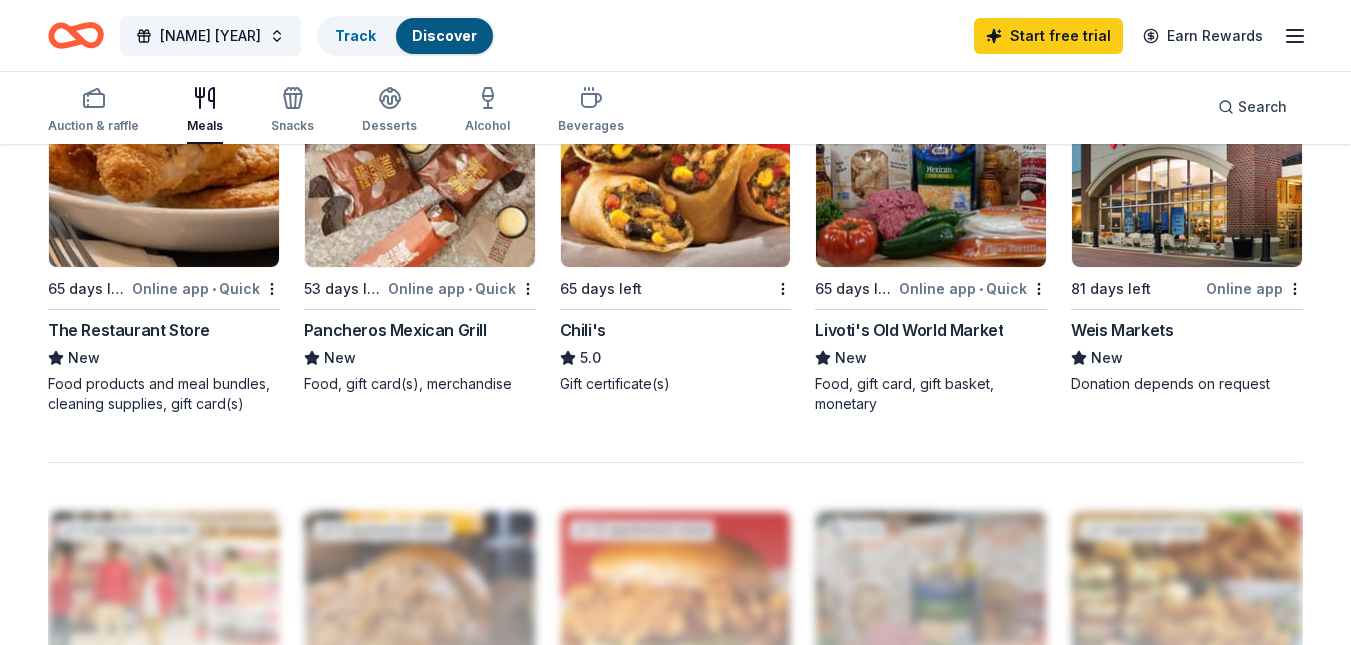 scroll, scrollTop: 1448, scrollLeft: 0, axis: vertical 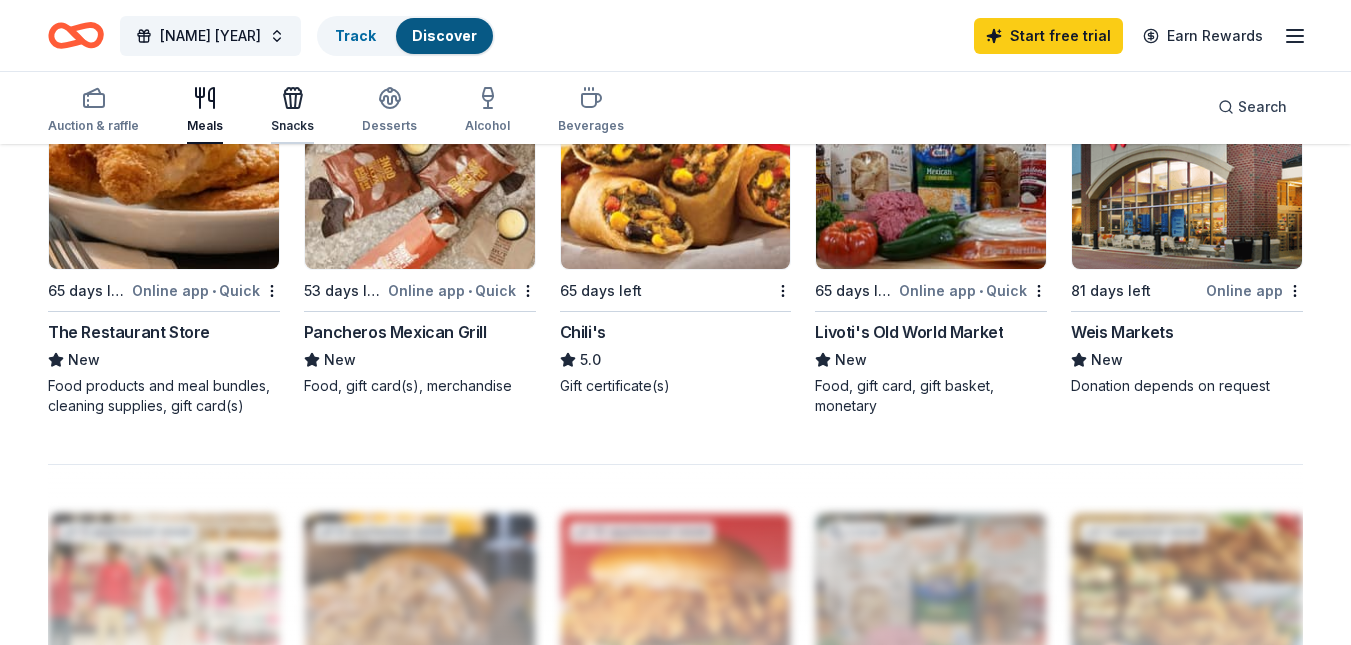 click 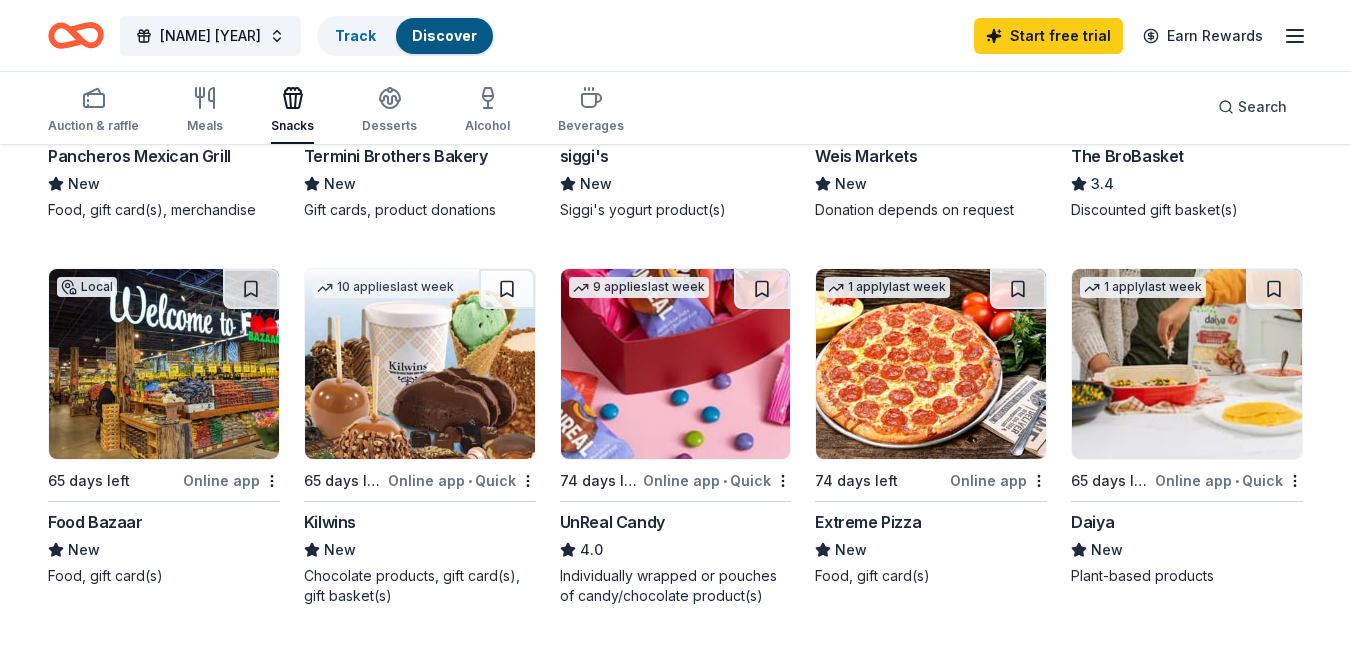 scroll, scrollTop: 1252, scrollLeft: 0, axis: vertical 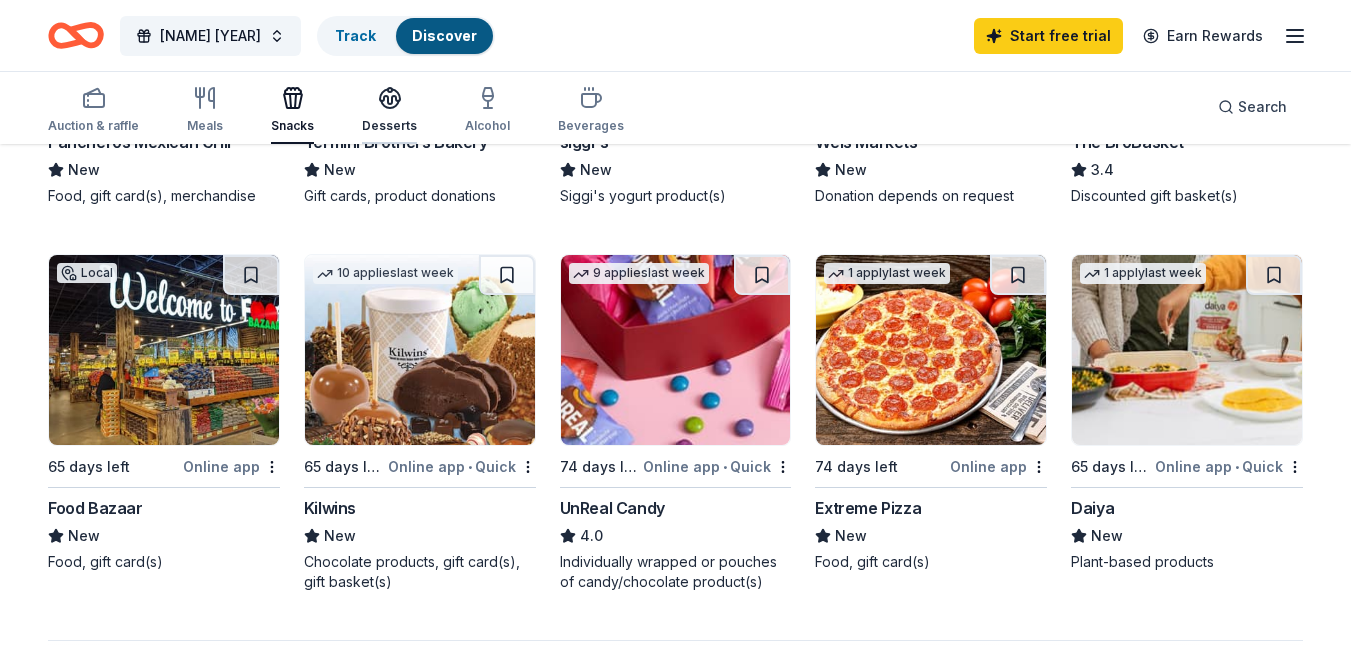 click on "Desserts" at bounding box center (389, 110) 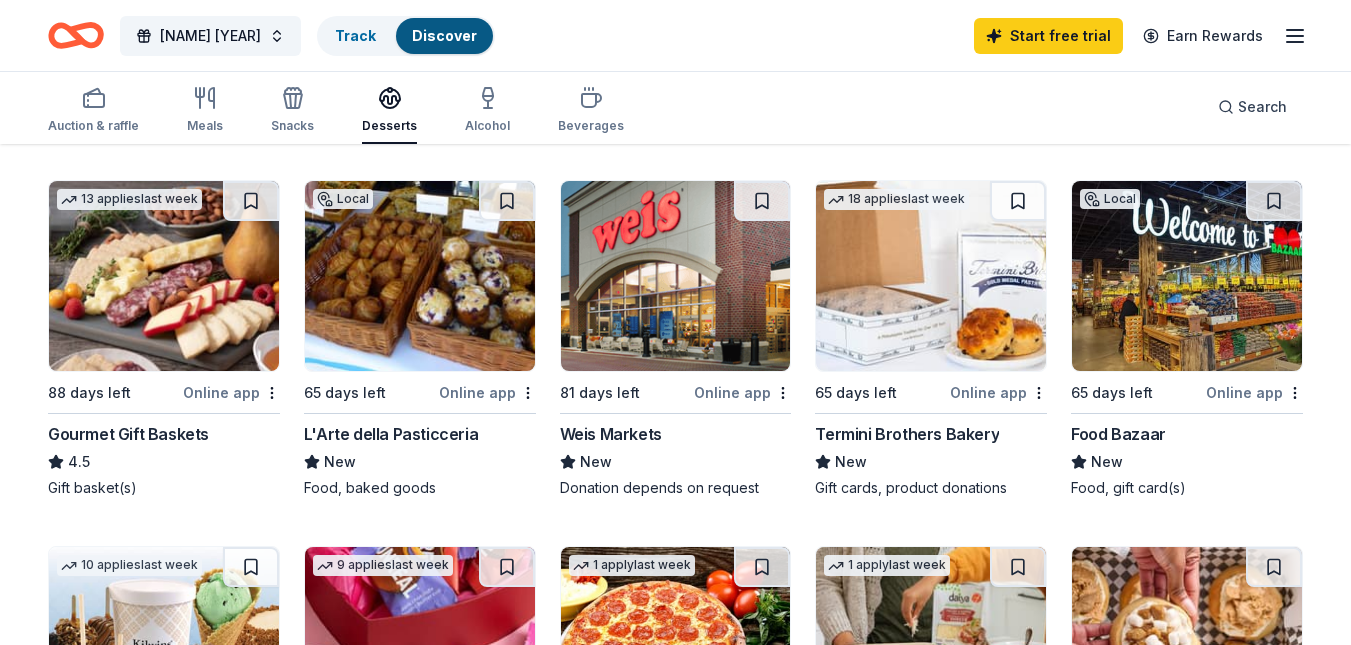 scroll, scrollTop: 575, scrollLeft: 0, axis: vertical 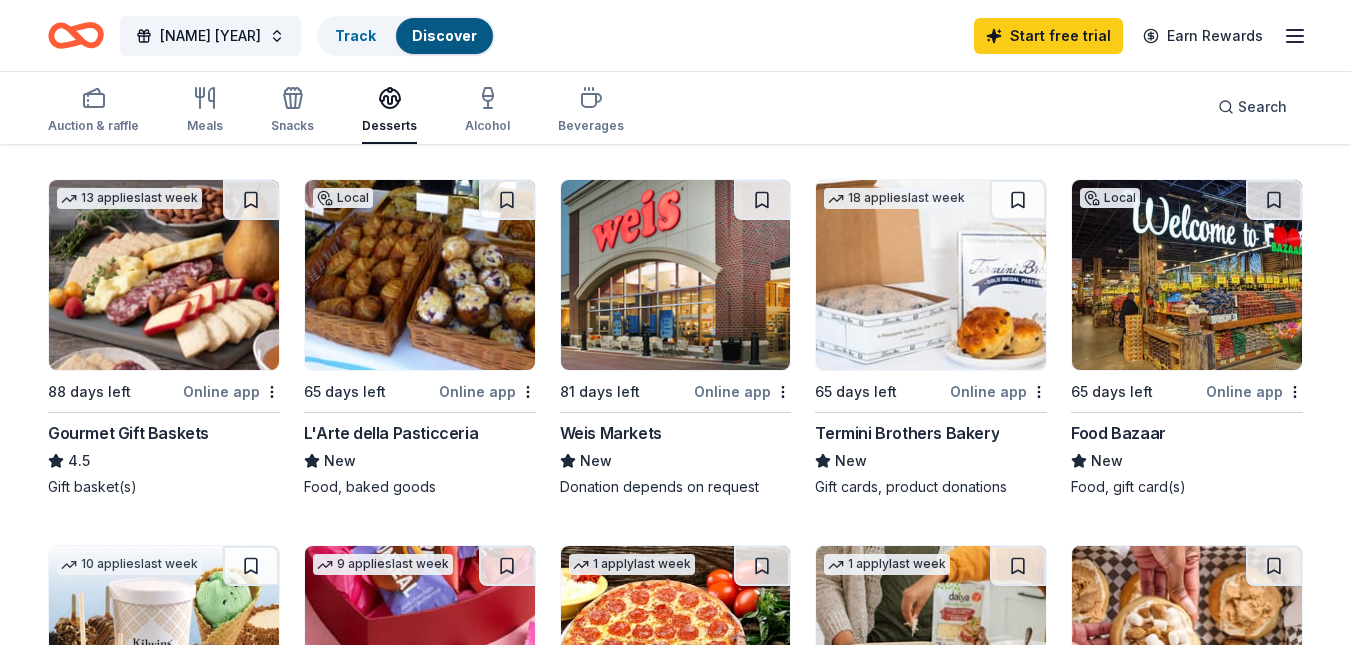 click at bounding box center [420, 275] 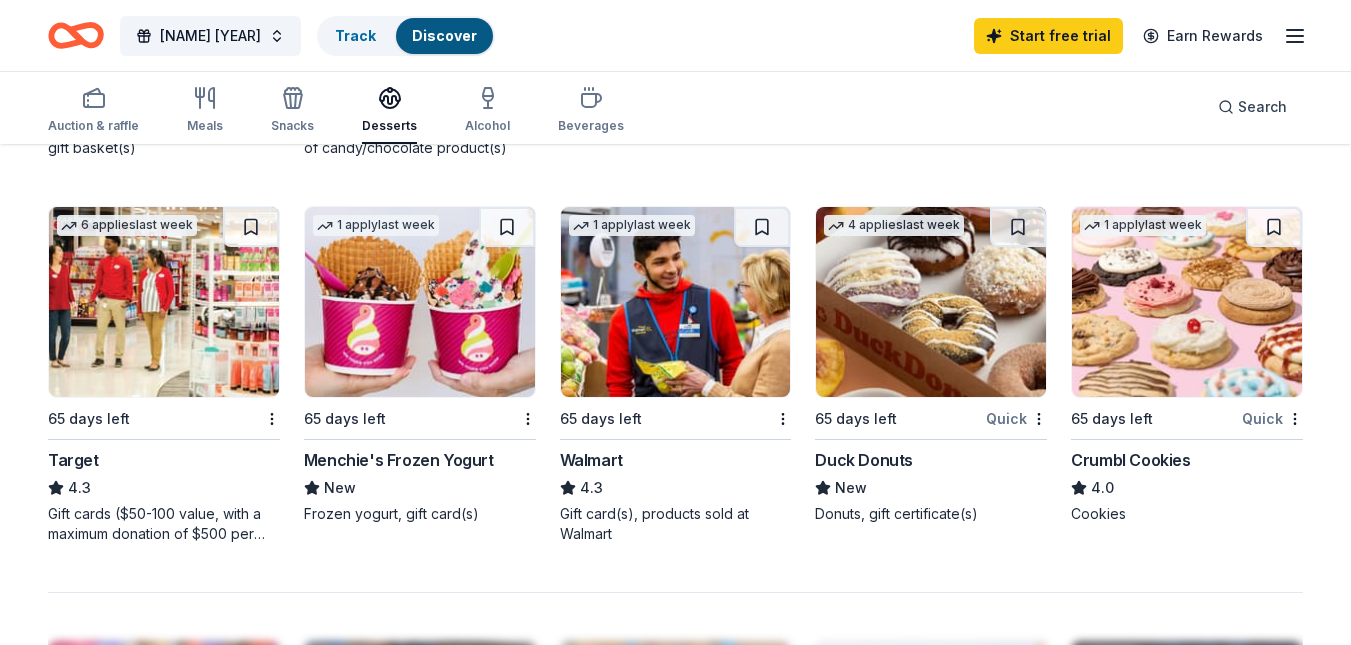 scroll, scrollTop: 1299, scrollLeft: 0, axis: vertical 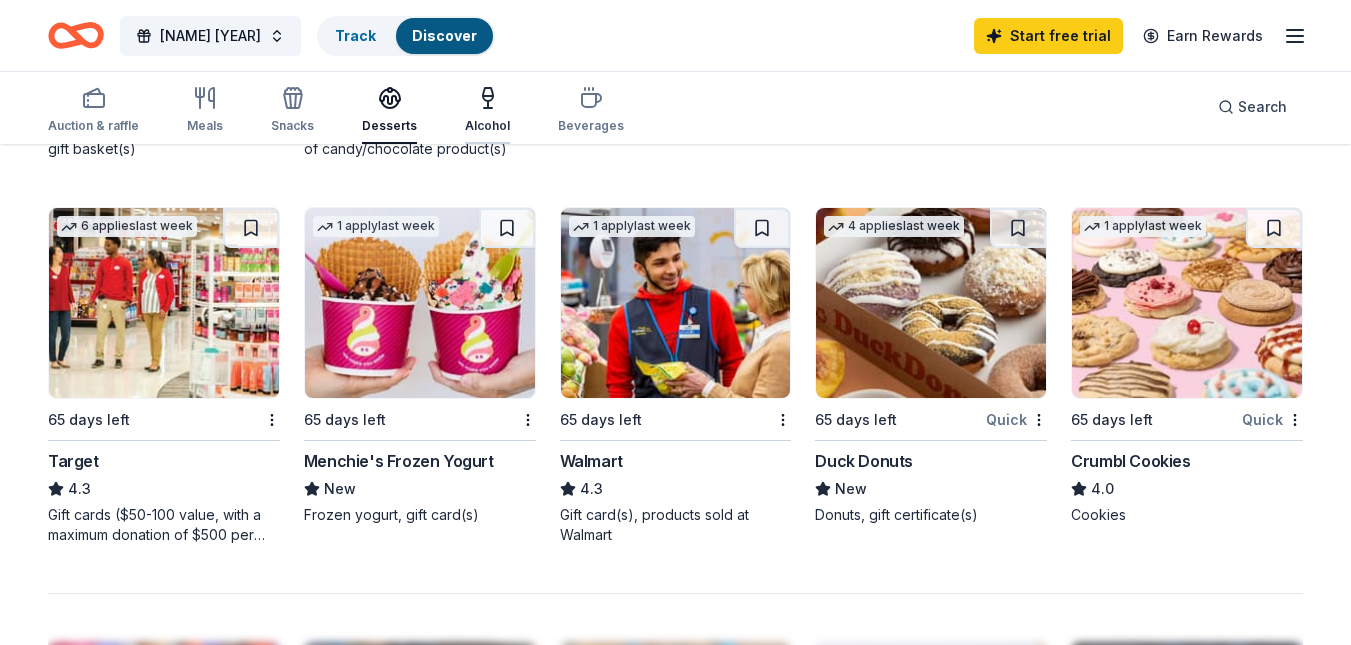 click on "Alcohol" at bounding box center (487, 110) 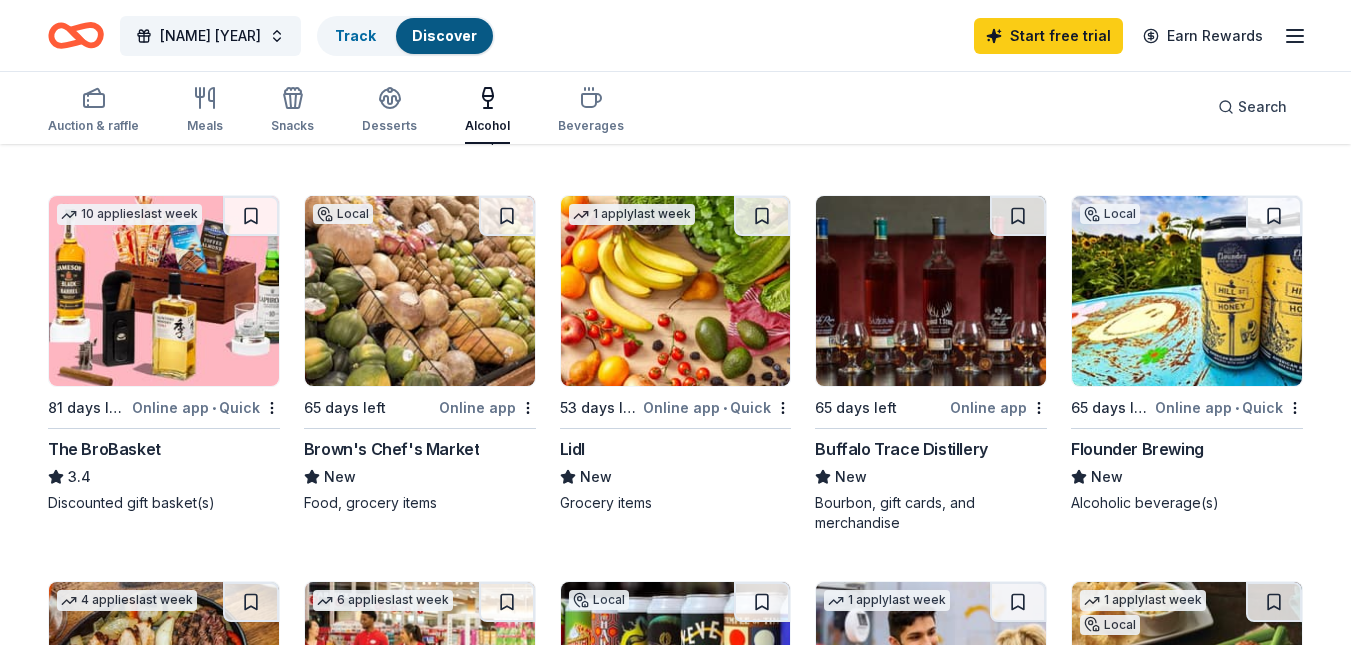 scroll, scrollTop: 558, scrollLeft: 0, axis: vertical 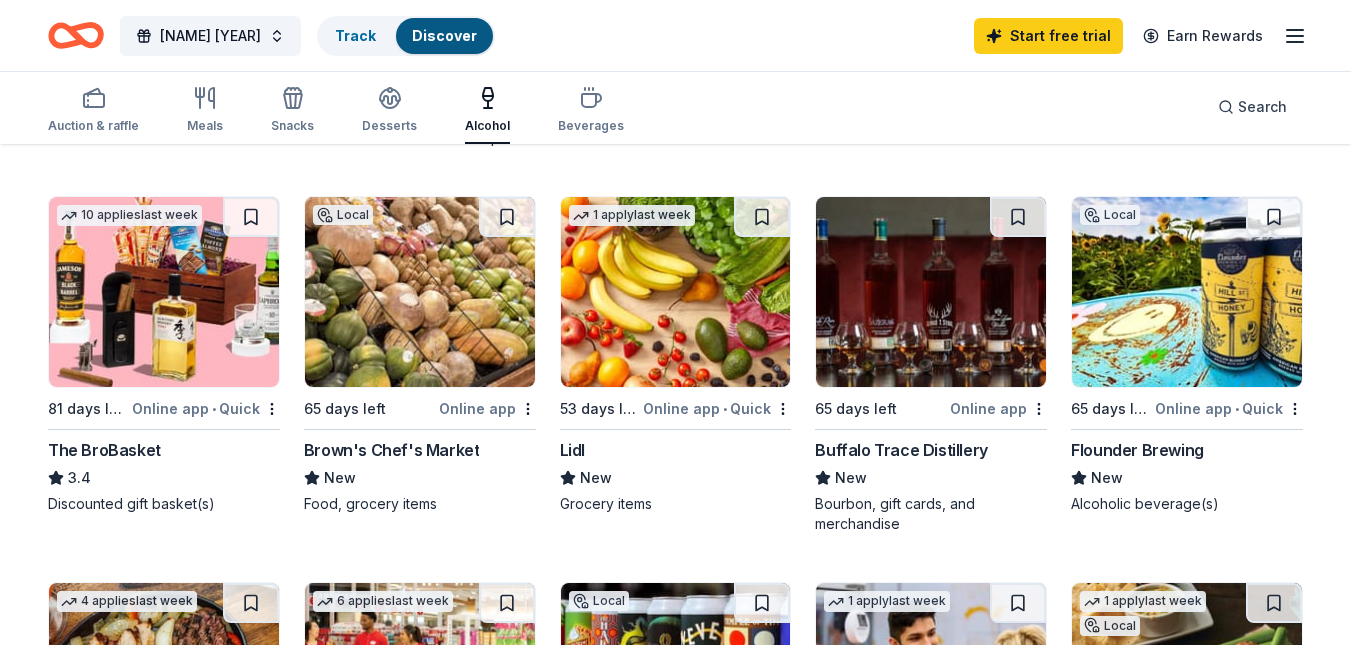 click at bounding box center (931, 292) 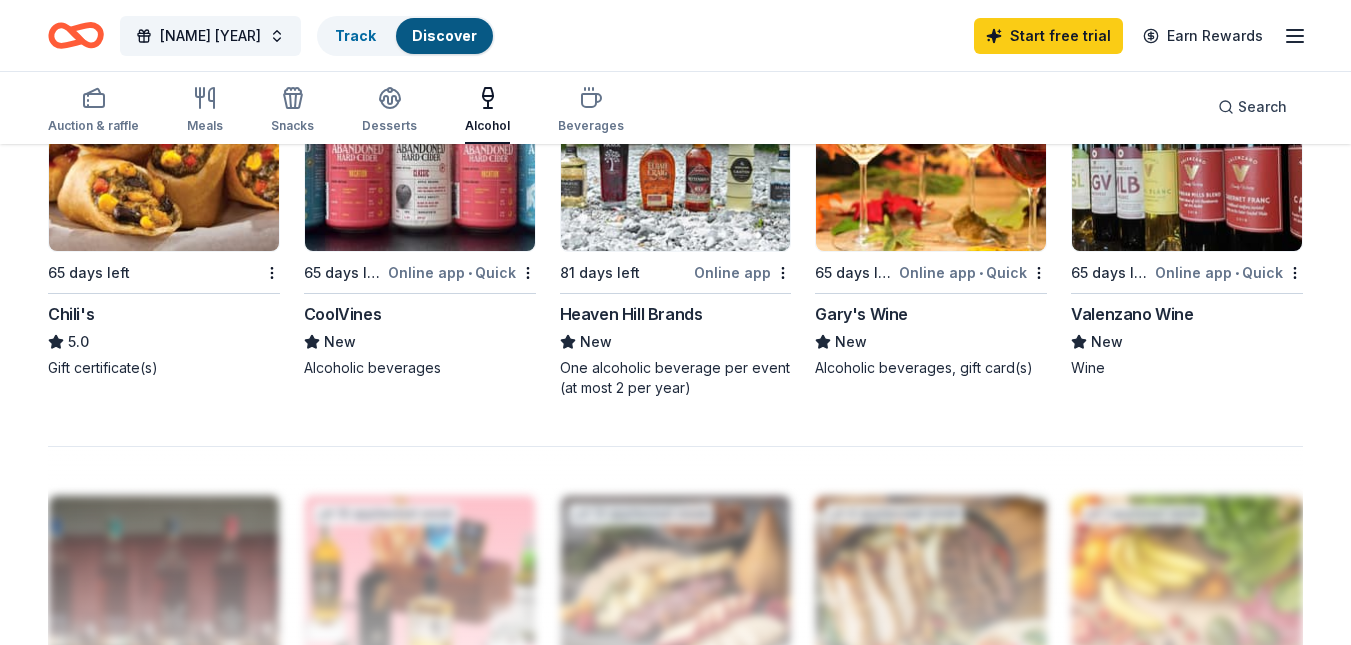scroll, scrollTop: 1465, scrollLeft: 0, axis: vertical 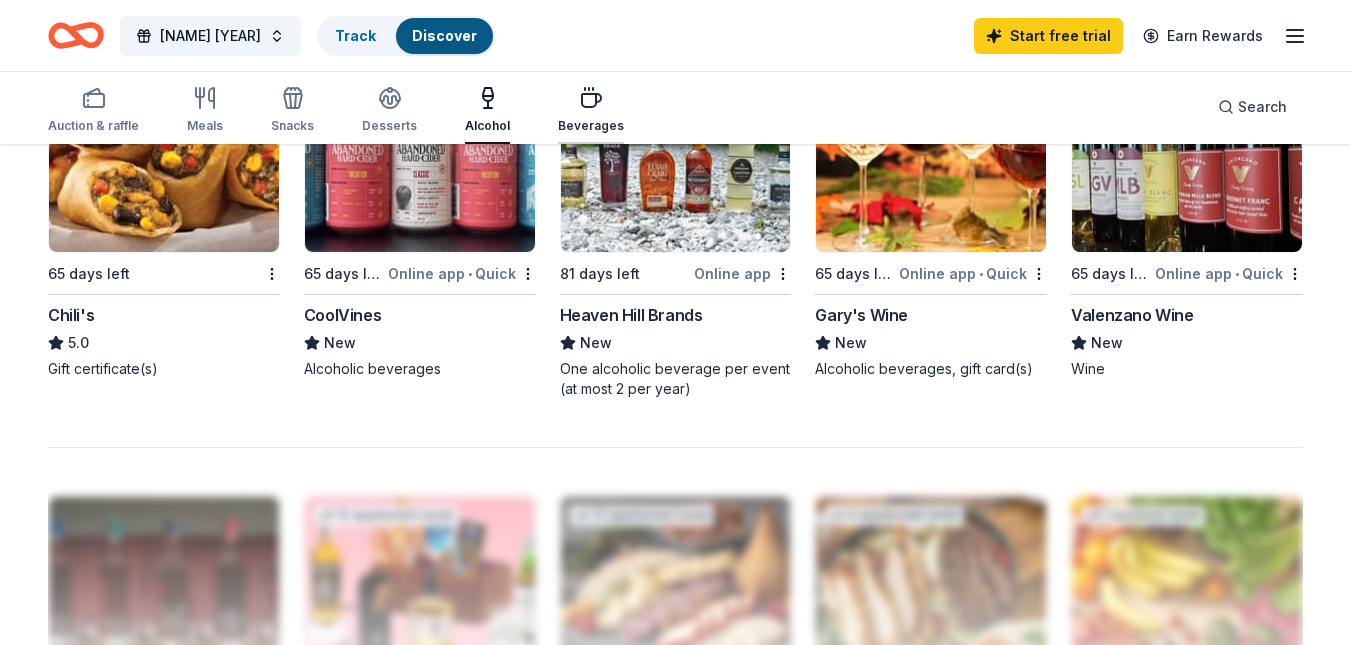 click on "Beverages" at bounding box center [591, 110] 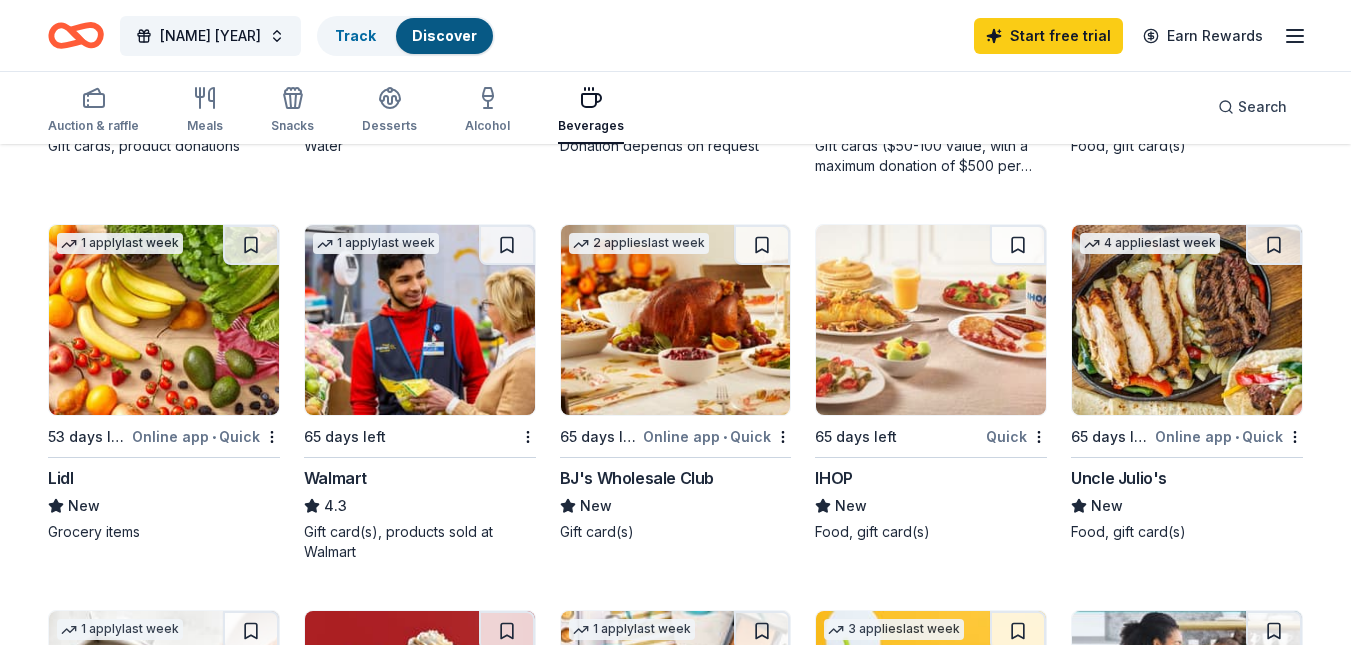 scroll, scrollTop: 928, scrollLeft: 0, axis: vertical 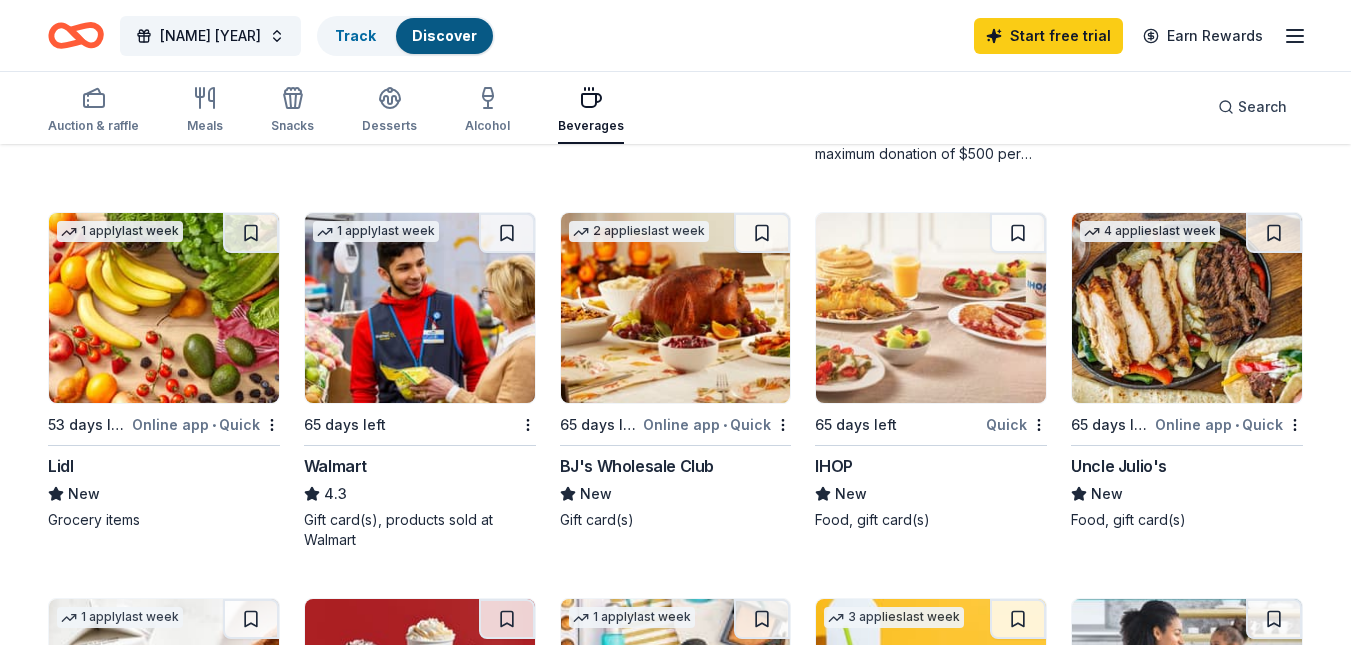 click at bounding box center [676, 308] 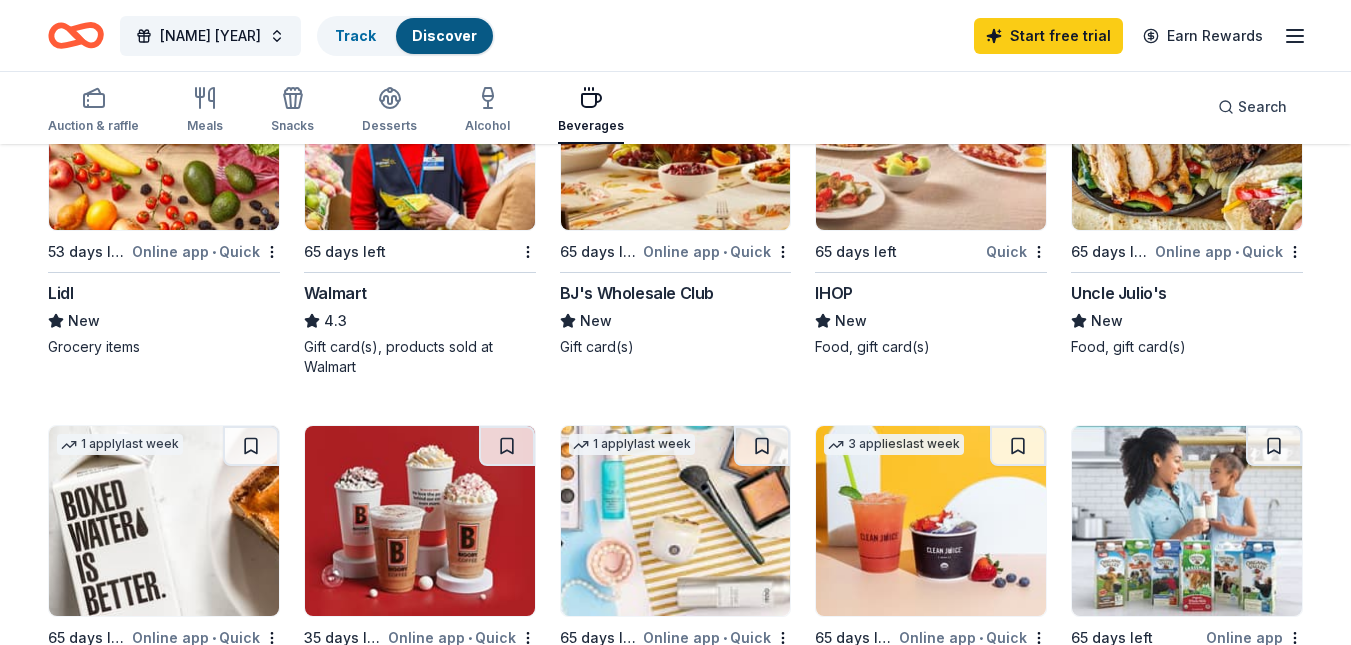 scroll, scrollTop: 899, scrollLeft: 0, axis: vertical 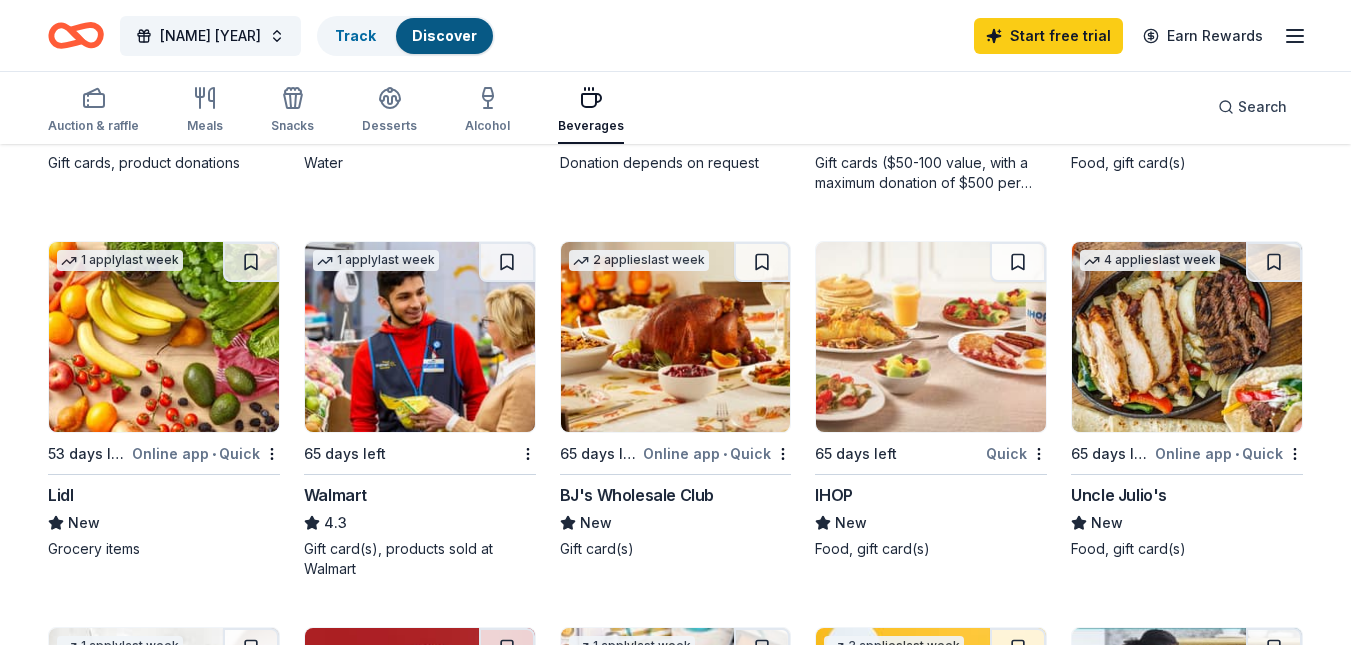 click at bounding box center [420, 337] 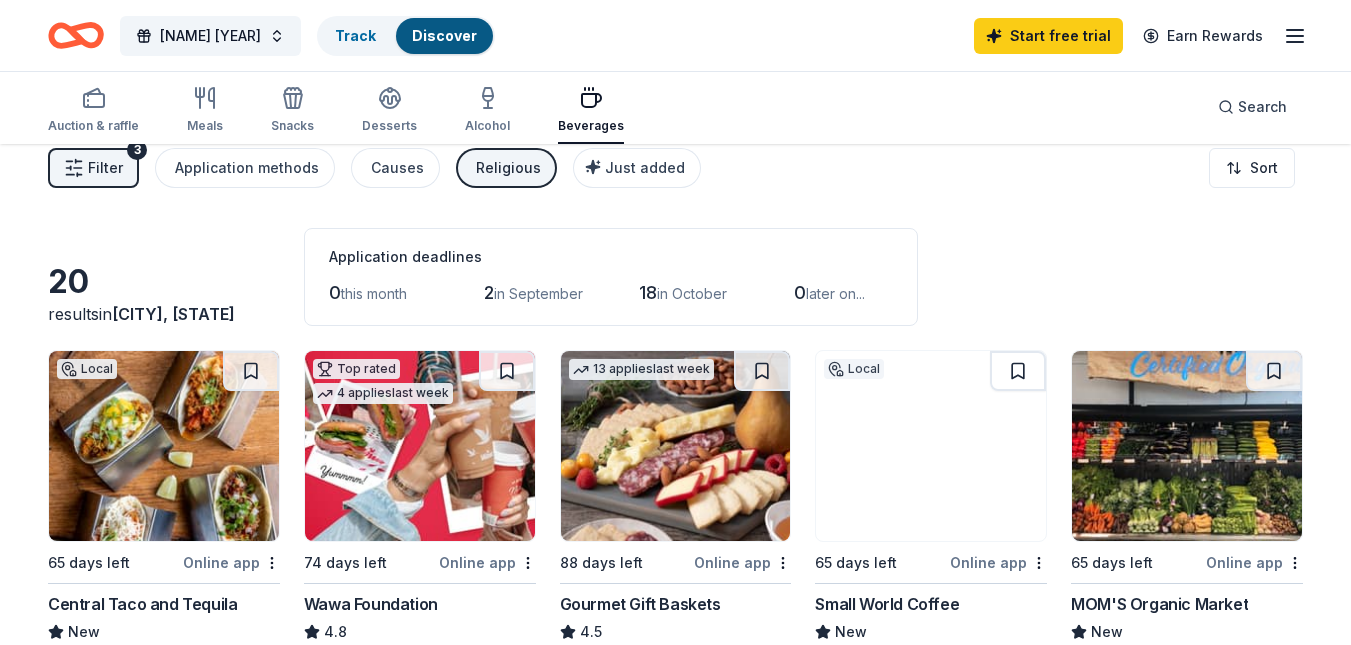 scroll, scrollTop: 0, scrollLeft: 0, axis: both 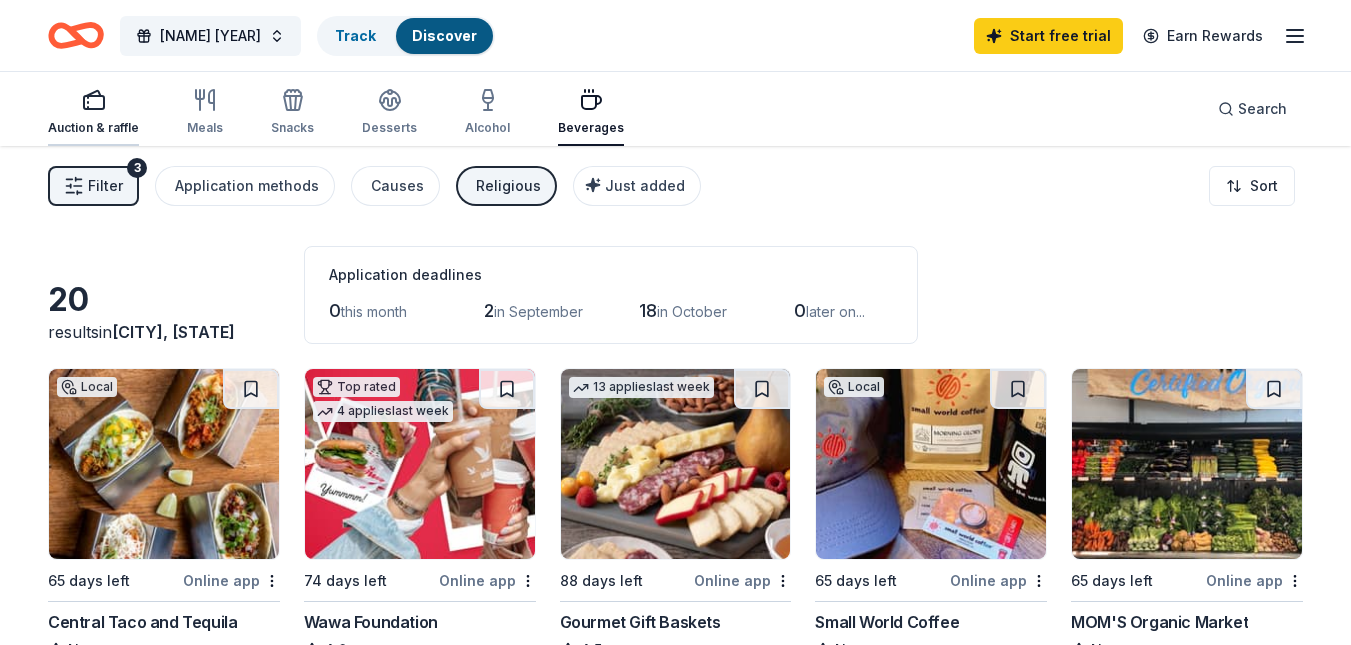 click 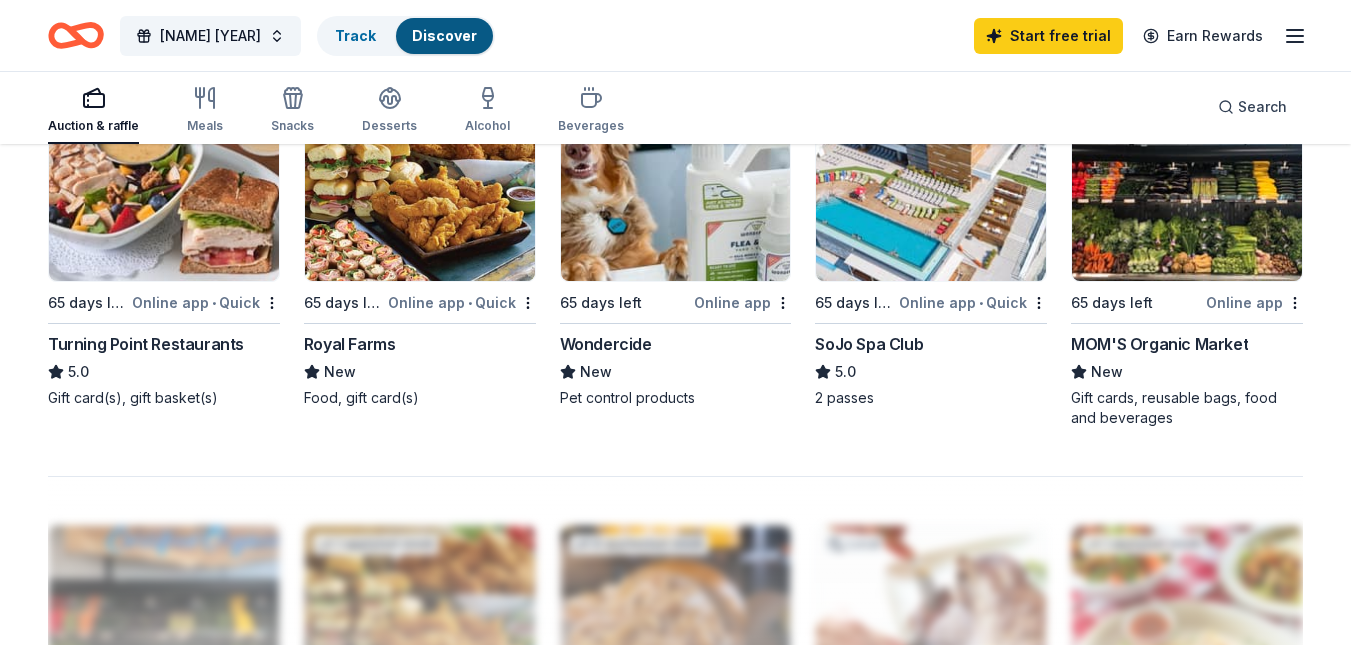 scroll, scrollTop: 1430, scrollLeft: 0, axis: vertical 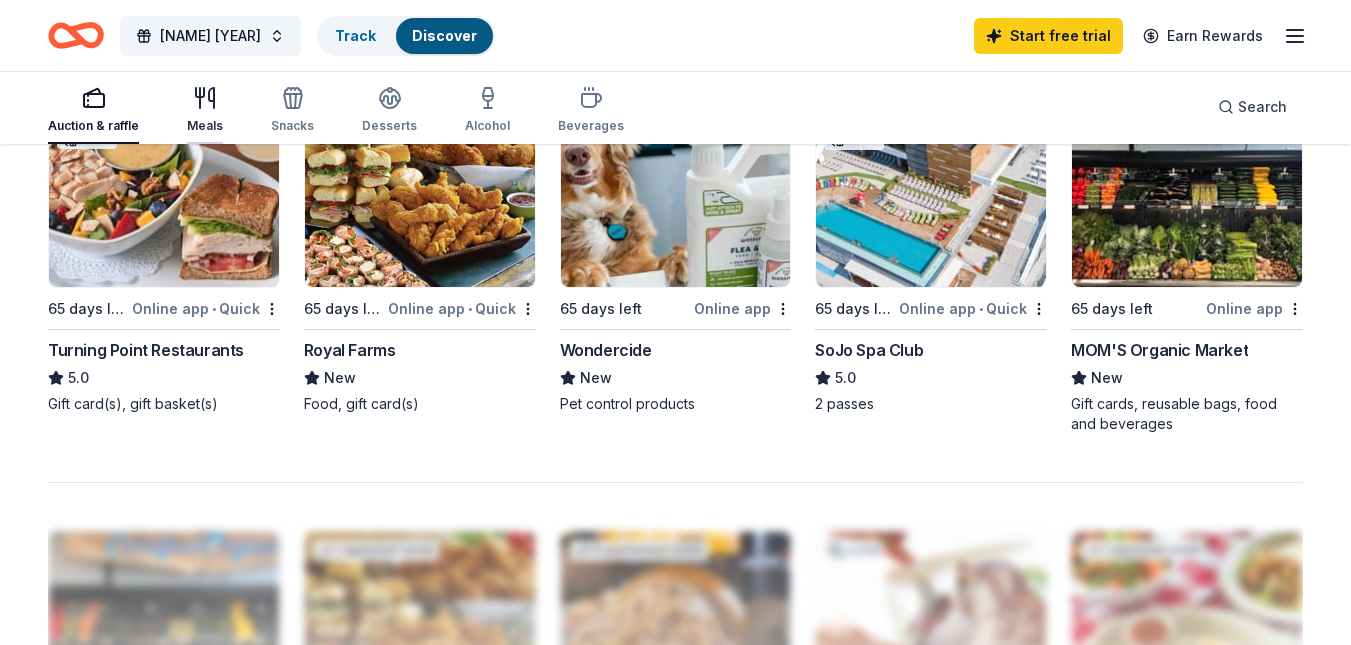 click on "Meals" at bounding box center (205, 126) 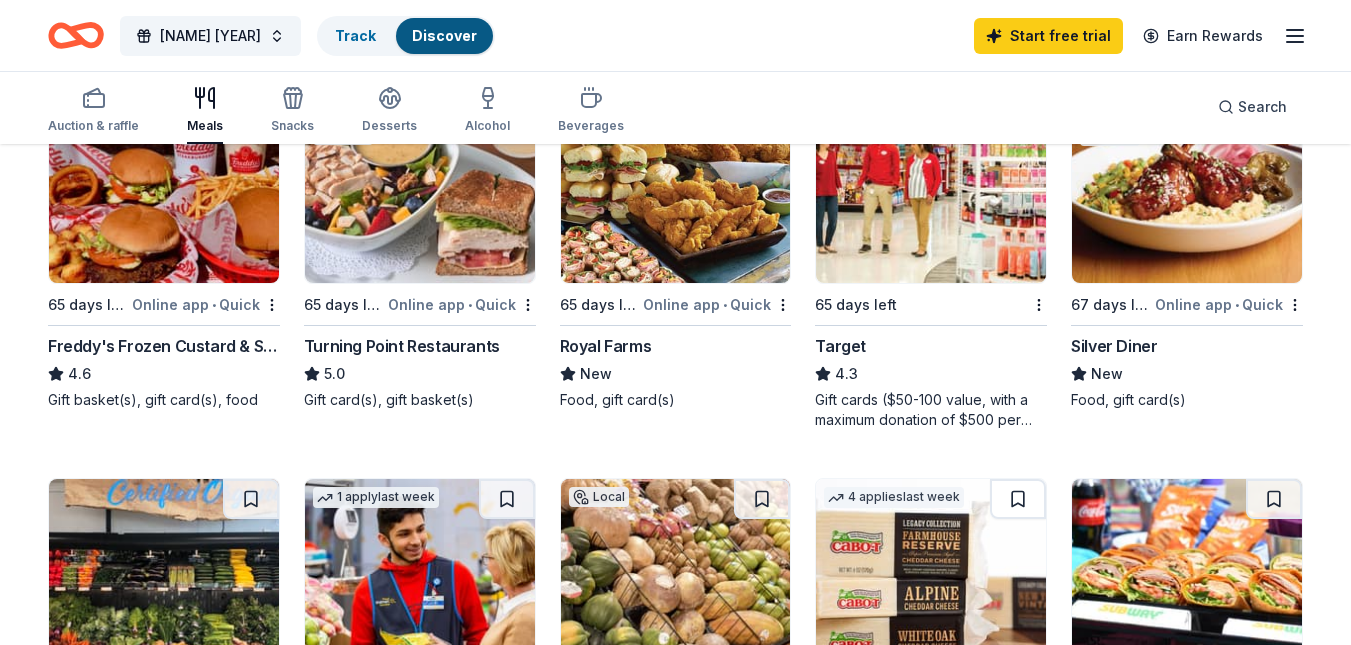 scroll, scrollTop: 661, scrollLeft: 0, axis: vertical 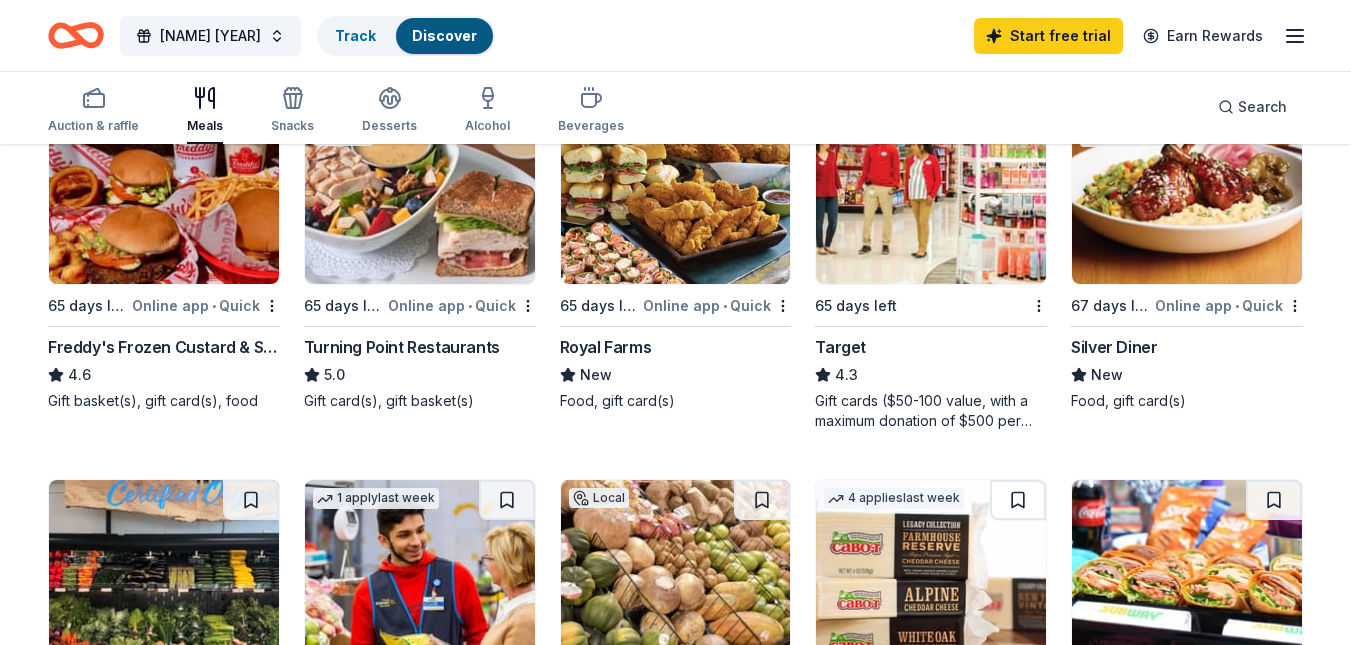 click at bounding box center (164, 189) 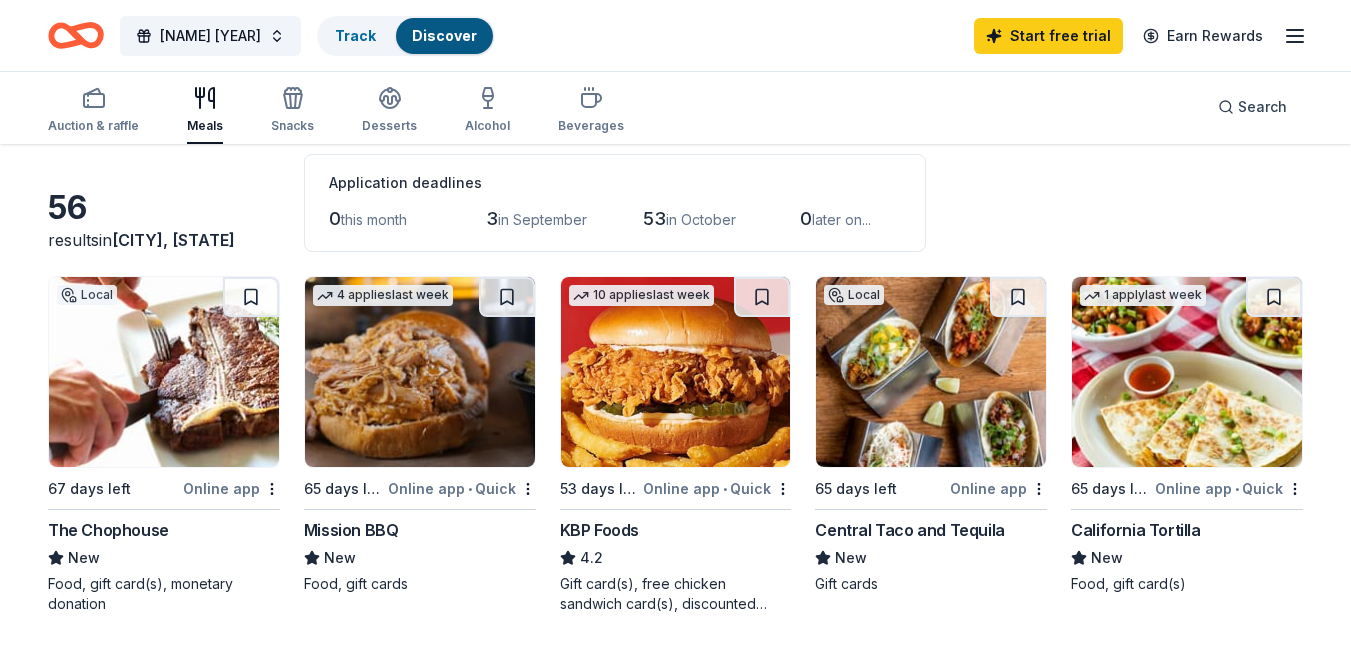 scroll, scrollTop: 91, scrollLeft: 0, axis: vertical 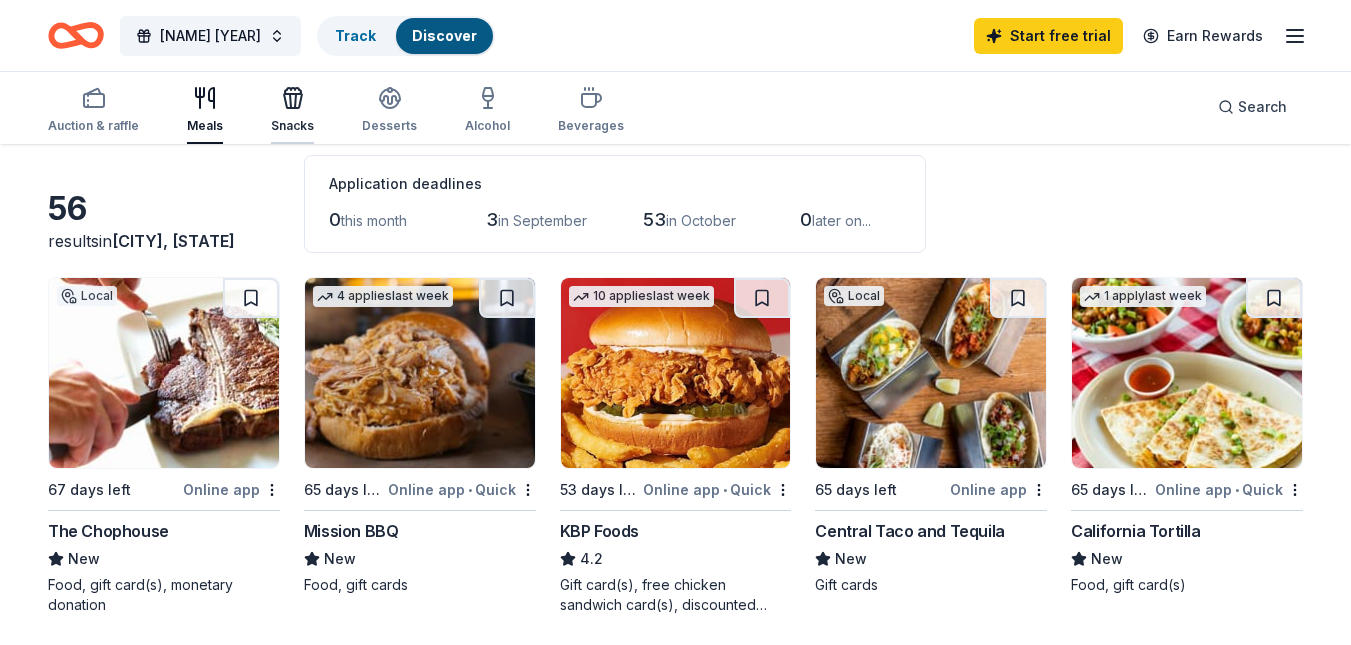 click on "Snacks" at bounding box center (292, 126) 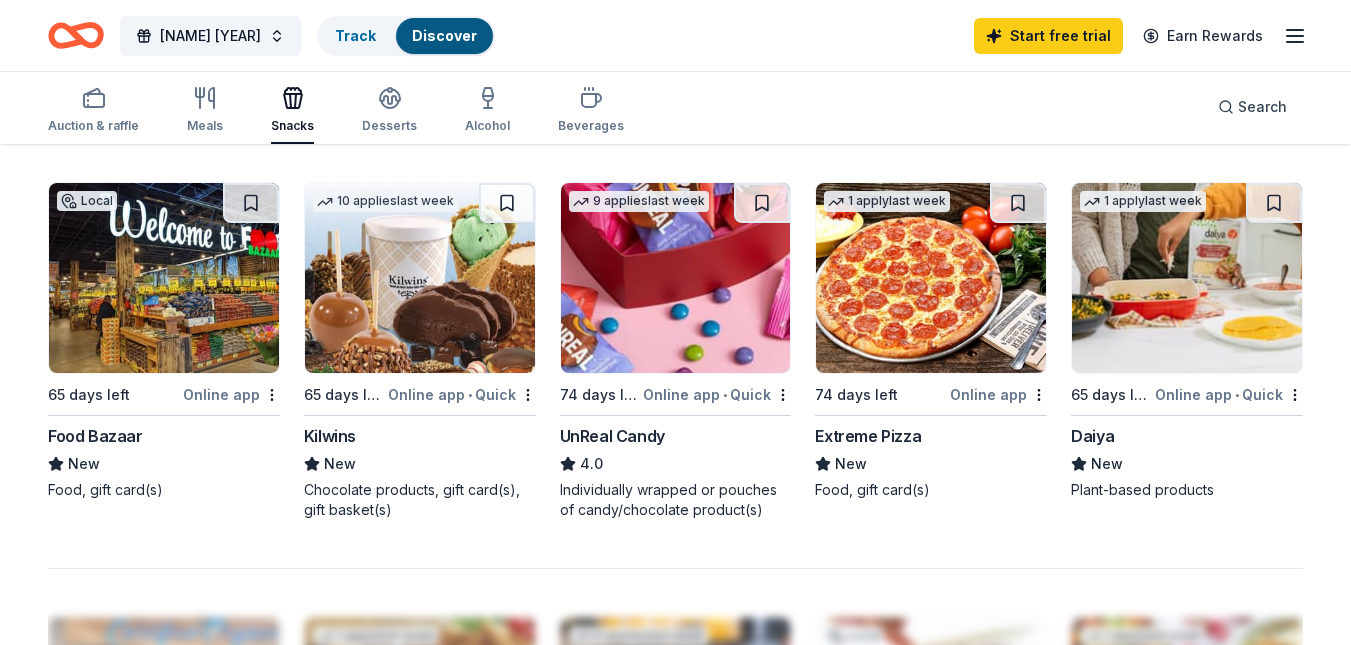 scroll, scrollTop: 1323, scrollLeft: 0, axis: vertical 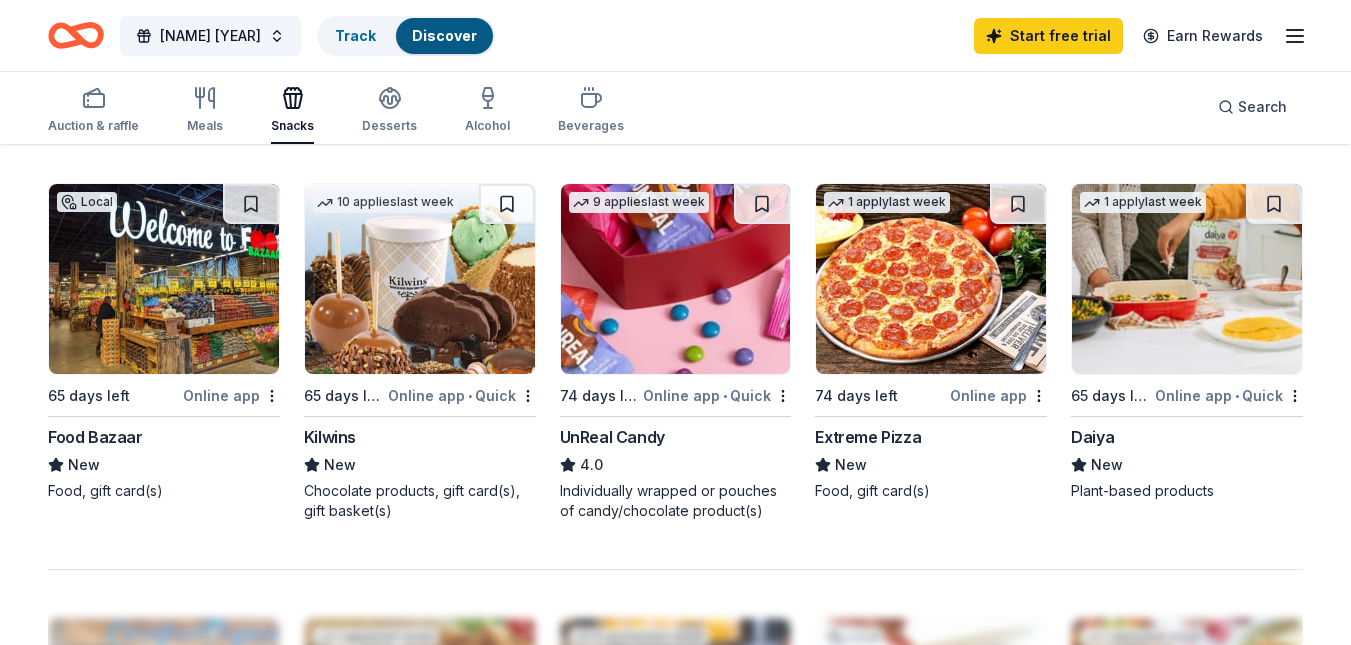 click at bounding box center (676, 279) 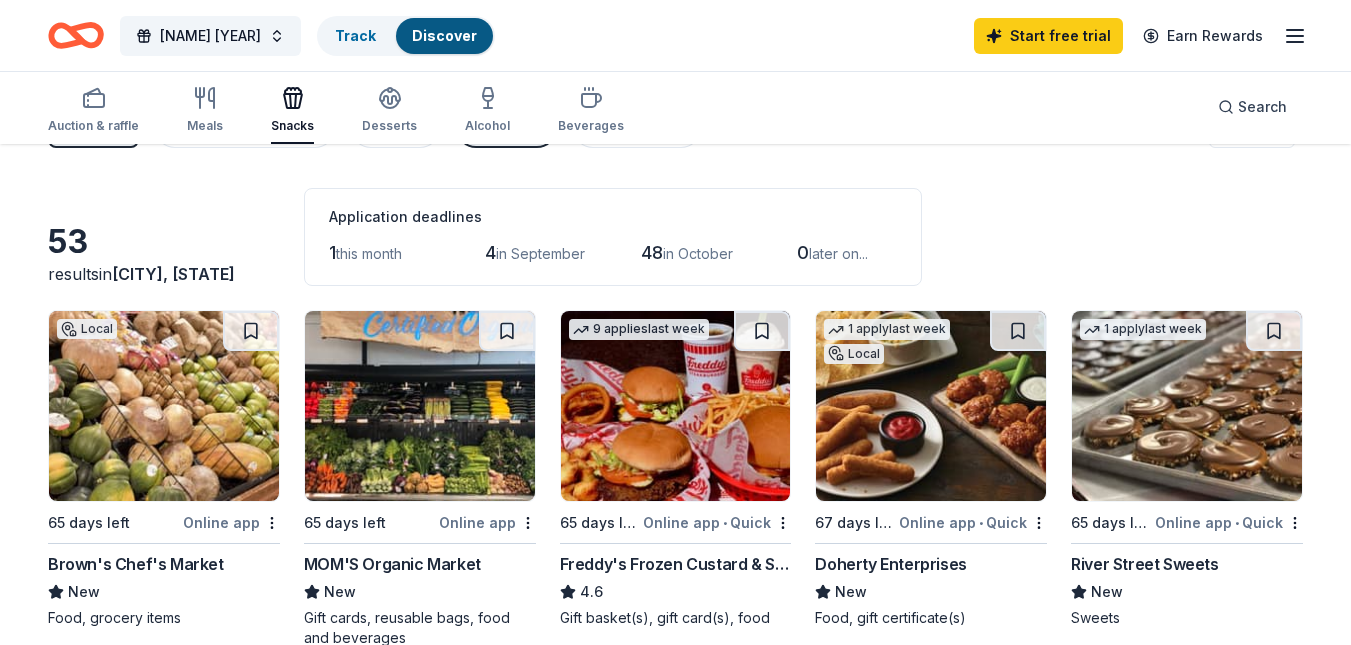 scroll, scrollTop: 0, scrollLeft: 0, axis: both 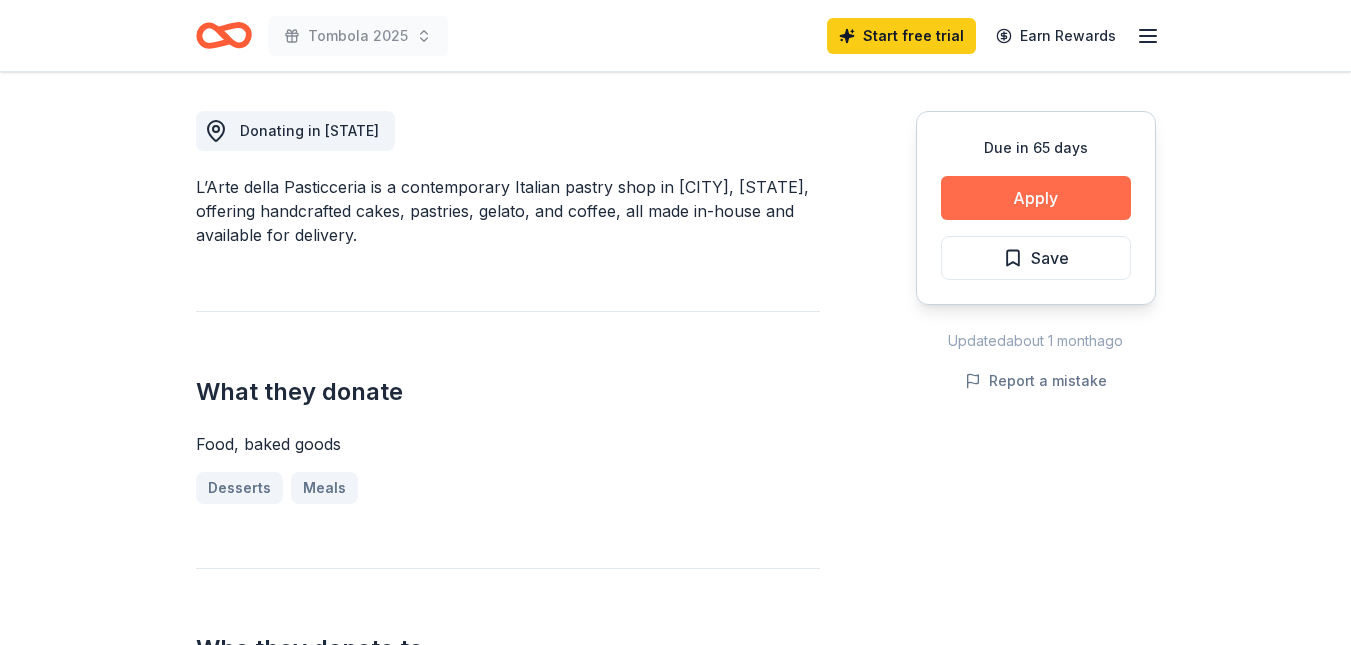 click on "Apply" at bounding box center [1036, 198] 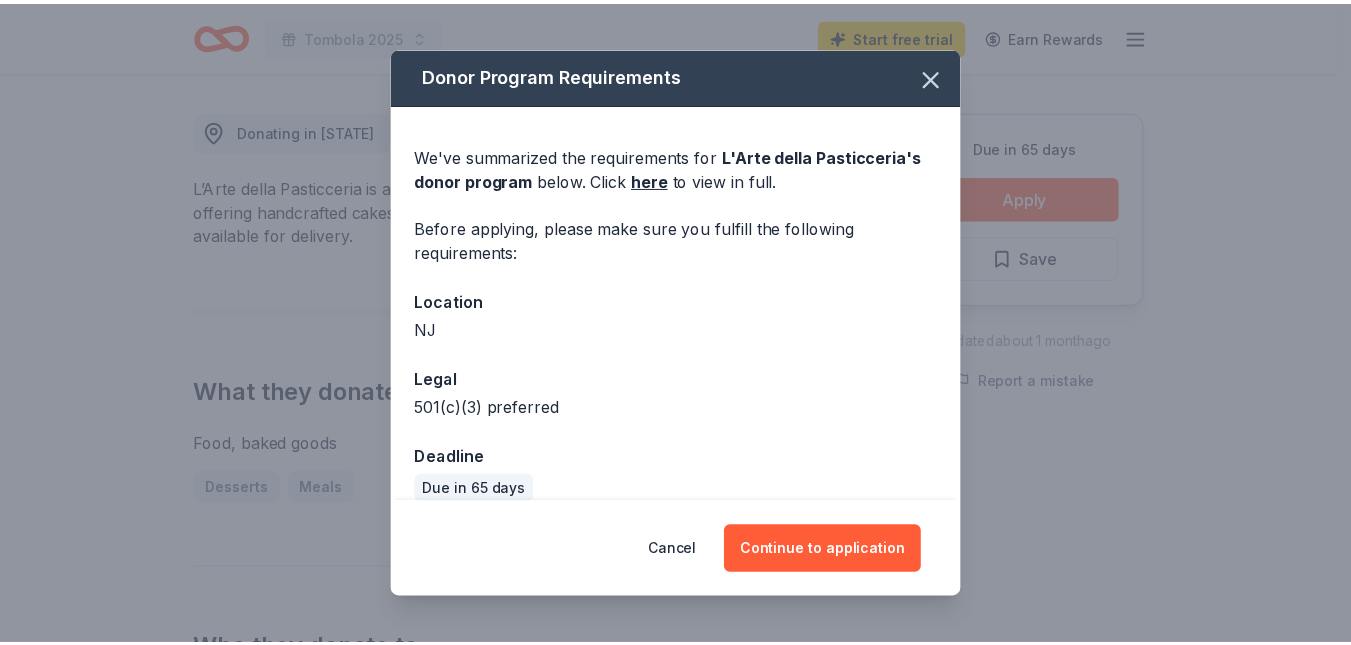 scroll, scrollTop: 24, scrollLeft: 0, axis: vertical 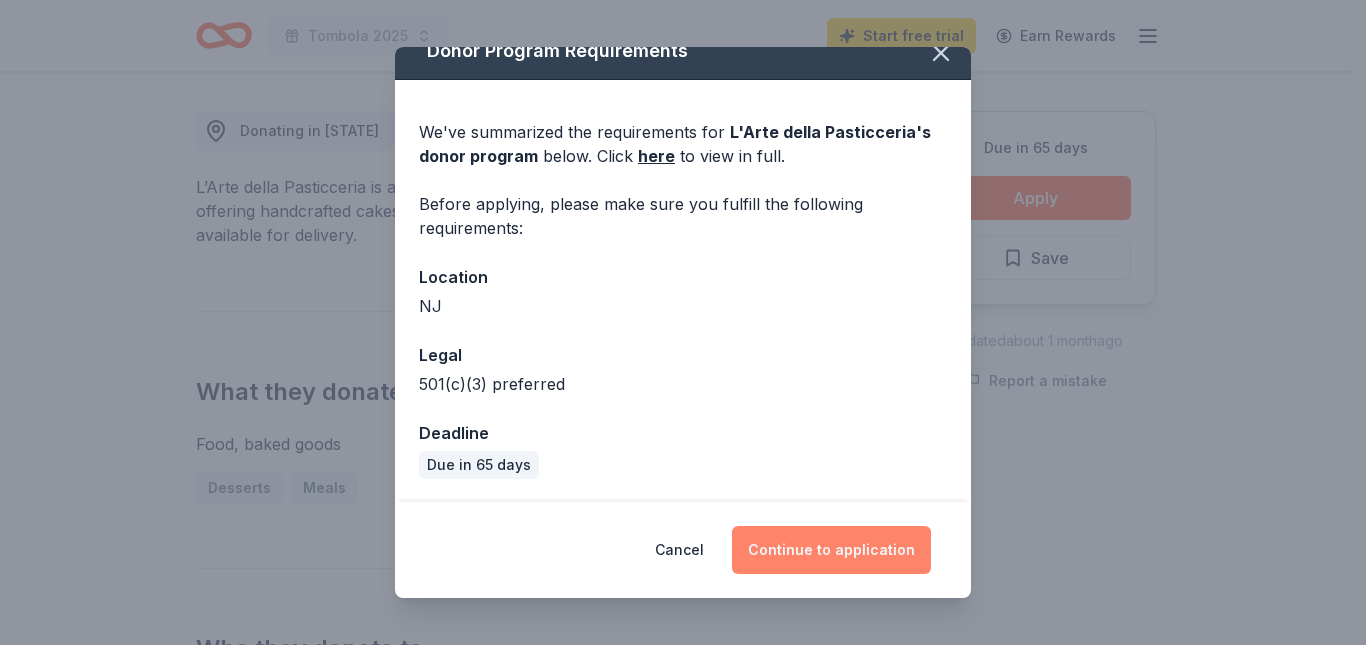 click on "Continue to application" at bounding box center [831, 550] 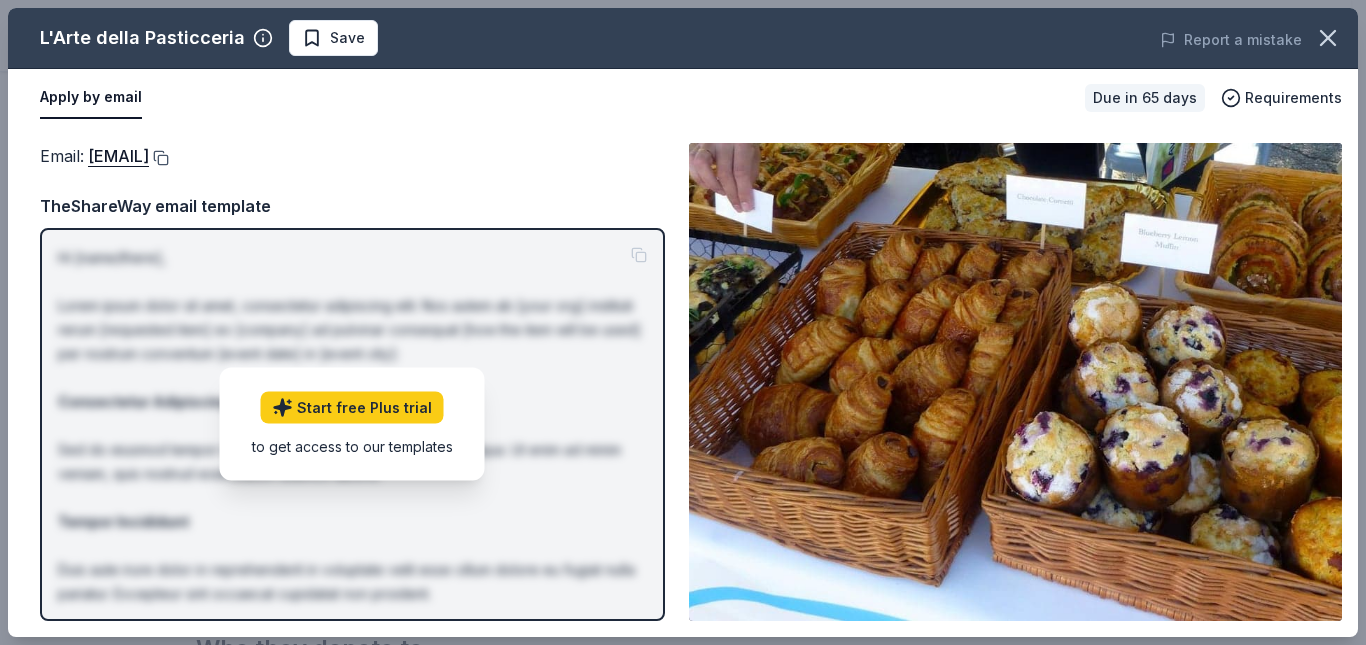 click at bounding box center [159, 158] 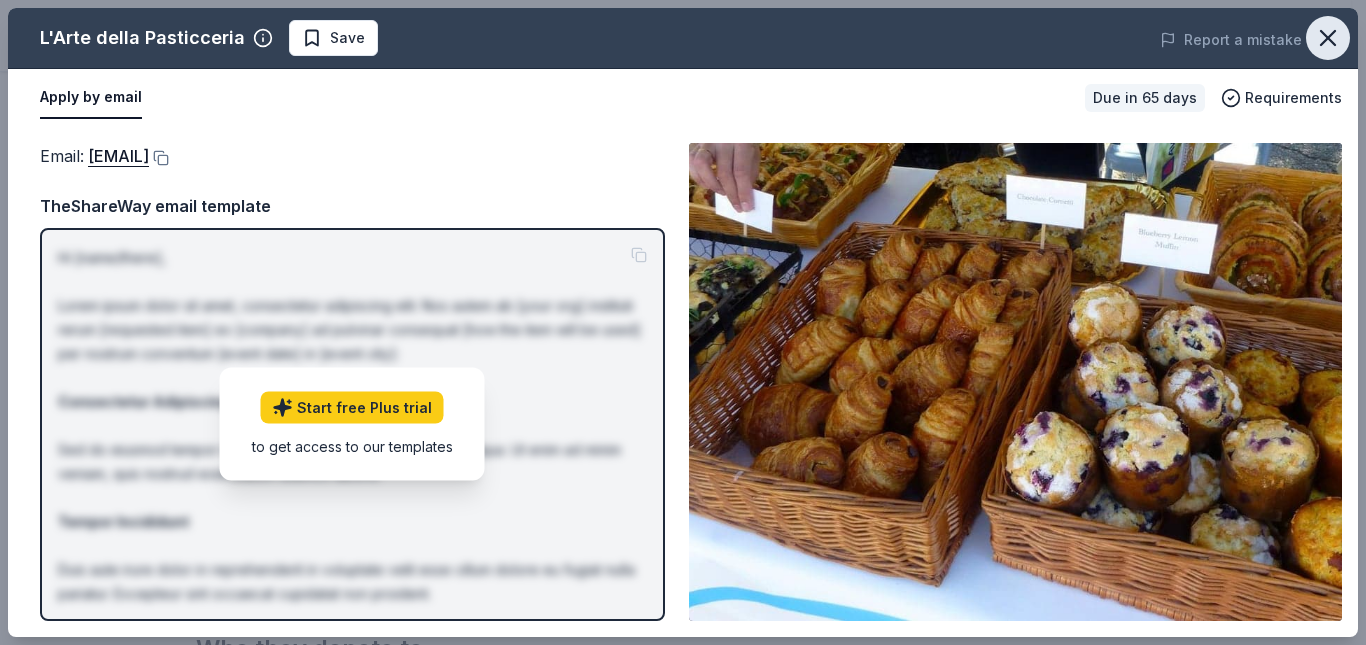 click 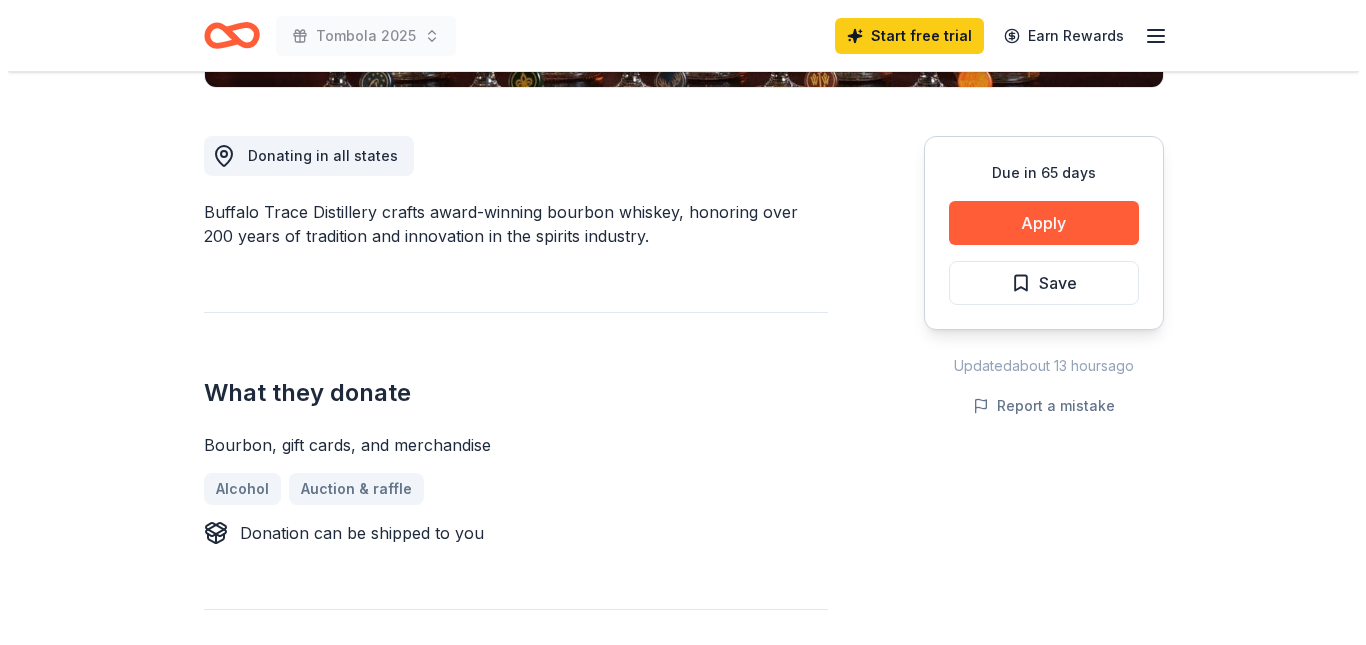 scroll, scrollTop: 525, scrollLeft: 0, axis: vertical 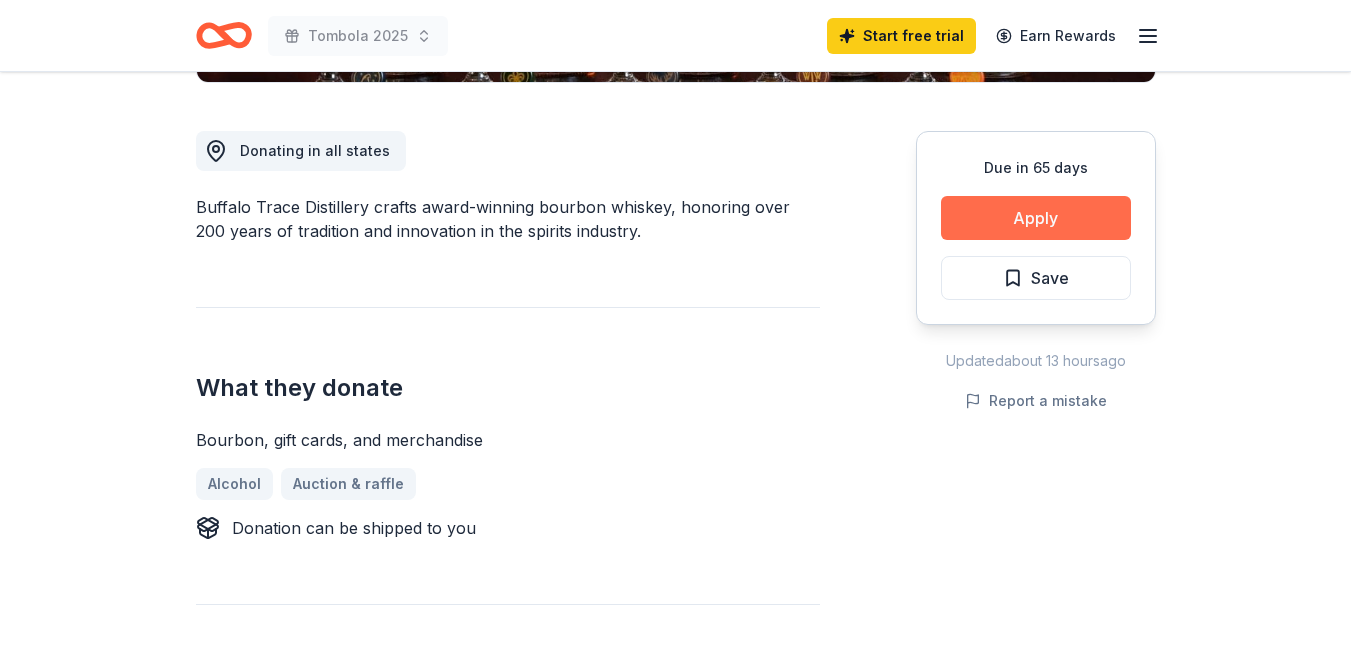 click on "Apply" at bounding box center [1036, 218] 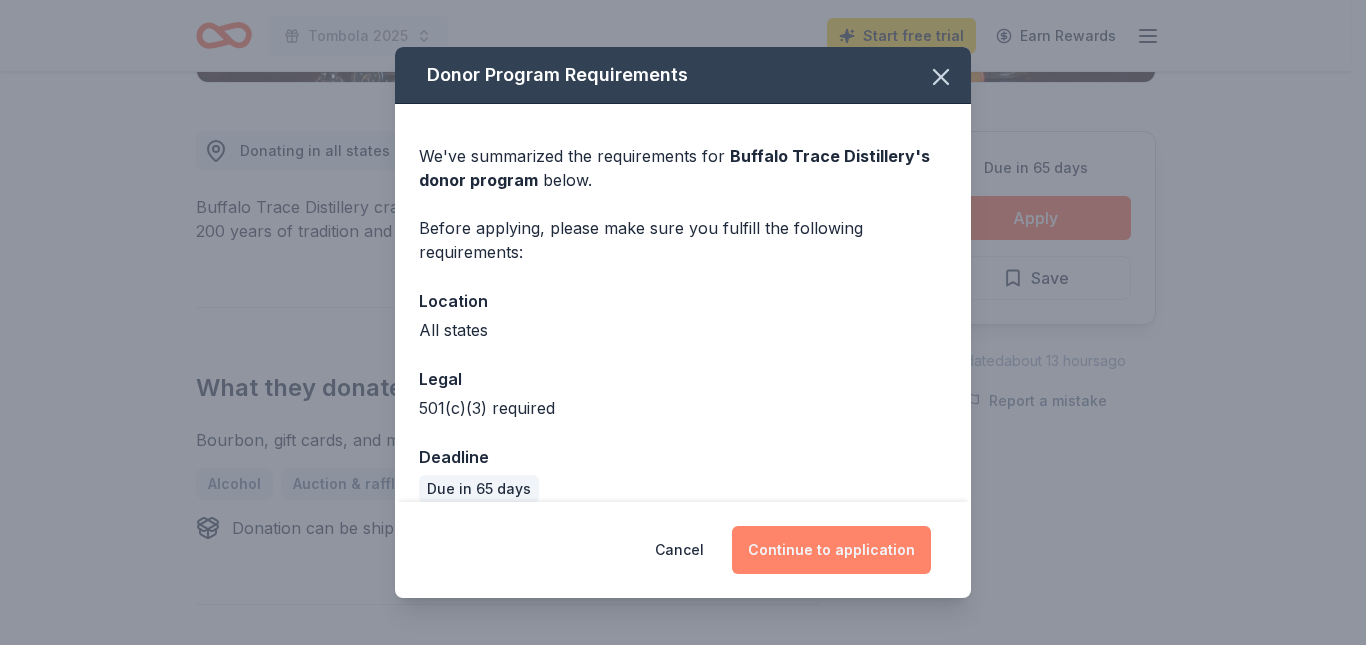 click on "Continue to application" at bounding box center (831, 550) 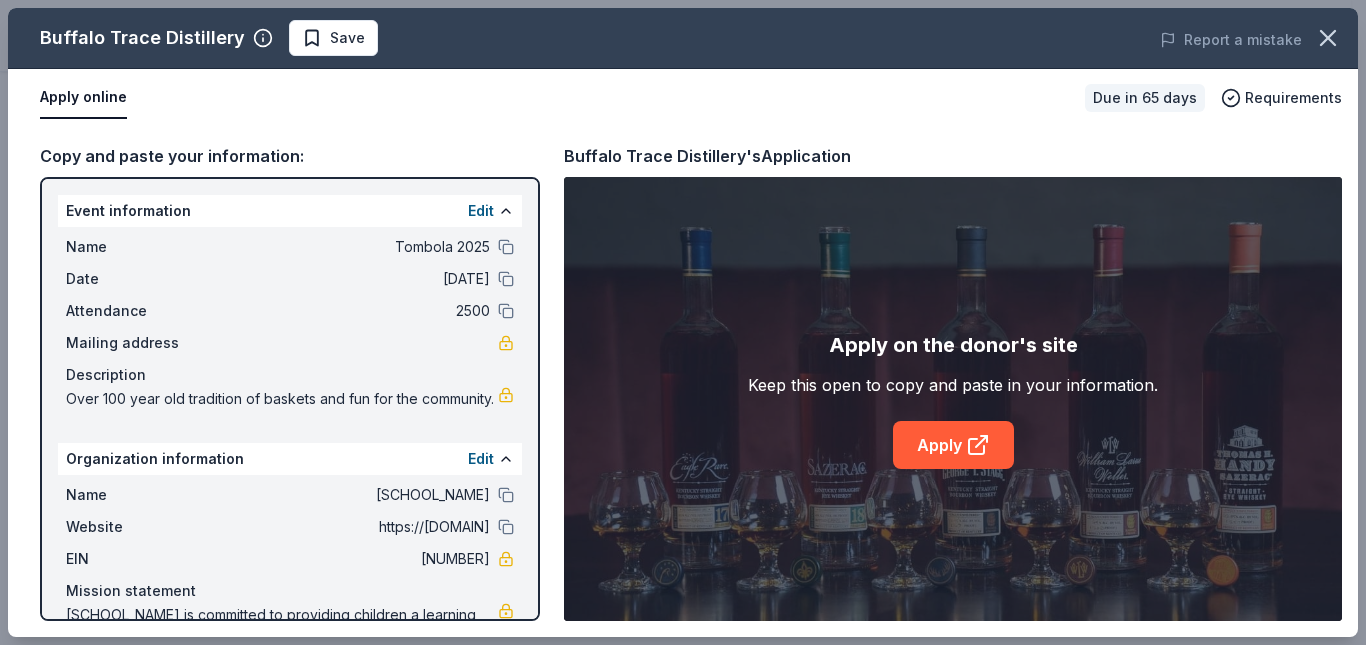 scroll, scrollTop: 104, scrollLeft: 0, axis: vertical 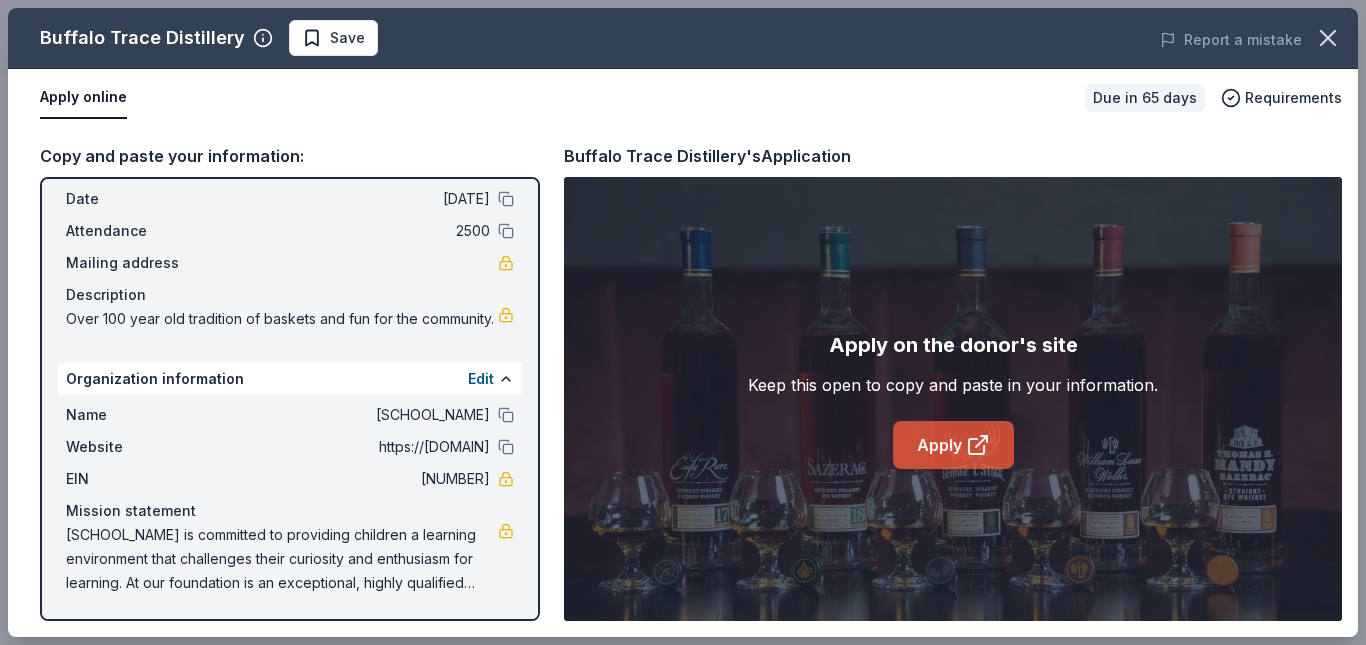 click on "Apply" at bounding box center [953, 445] 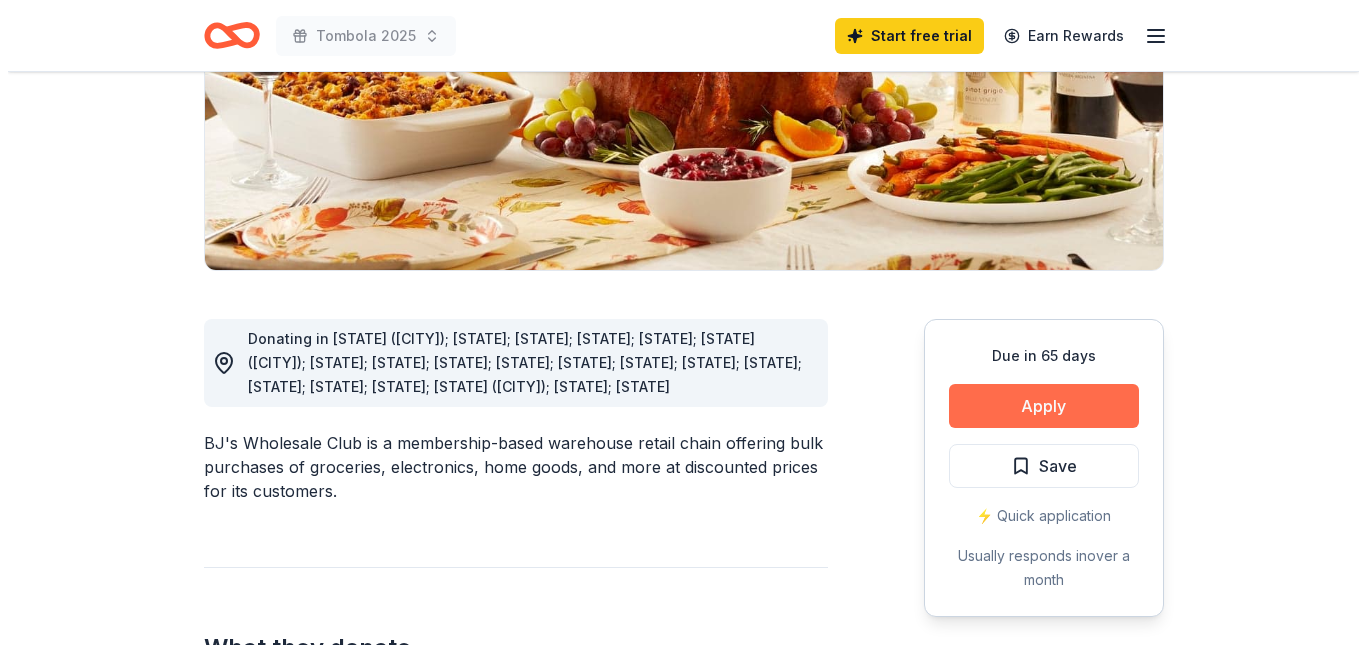 scroll, scrollTop: 337, scrollLeft: 0, axis: vertical 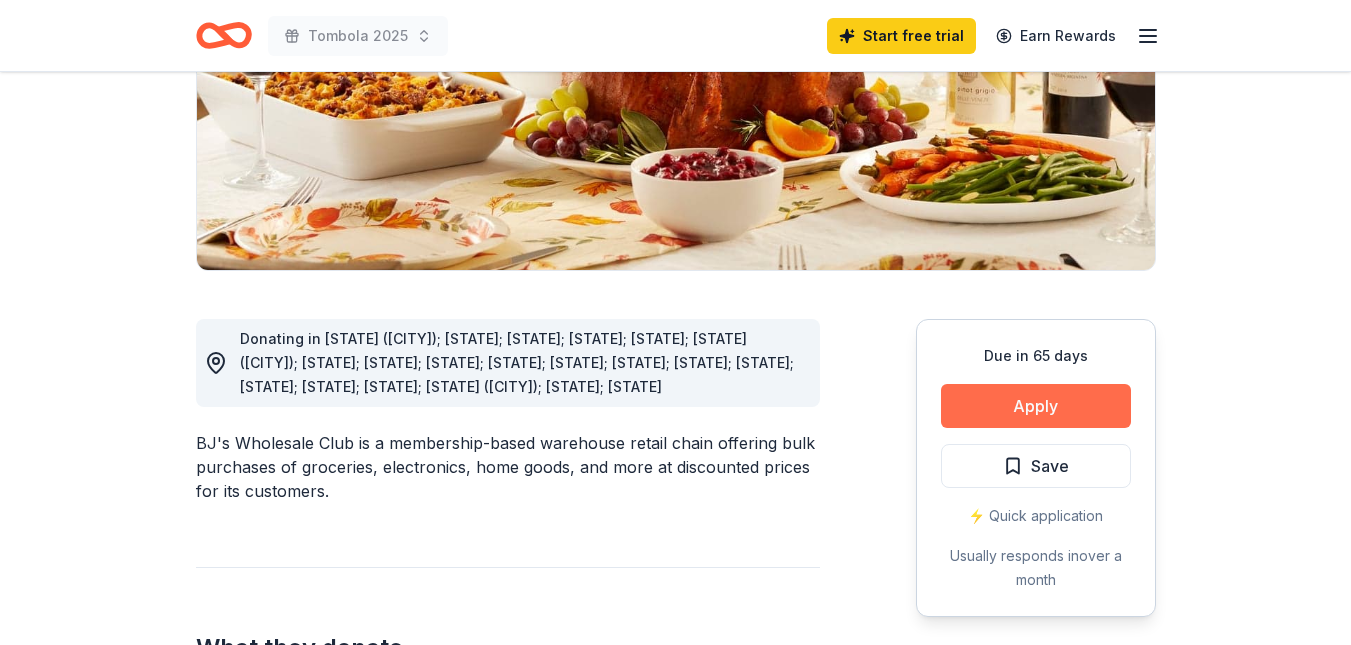 click on "Apply" at bounding box center [1036, 406] 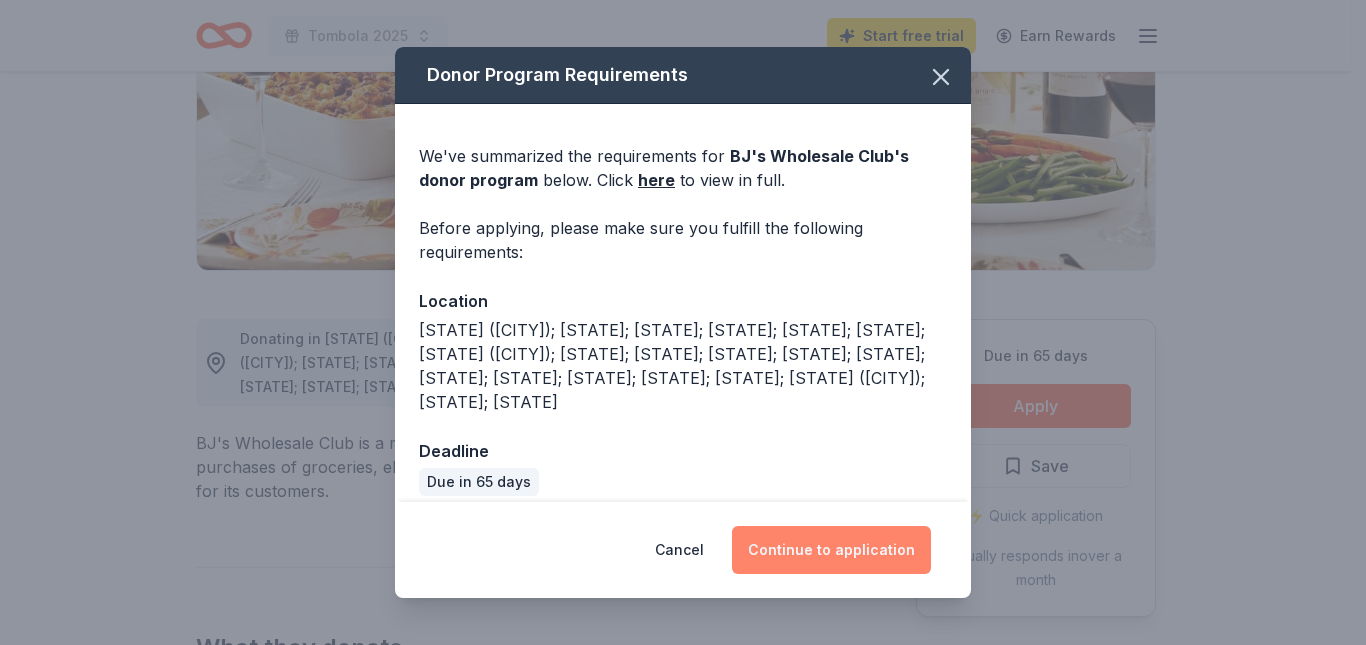 click on "Continue to application" at bounding box center [831, 550] 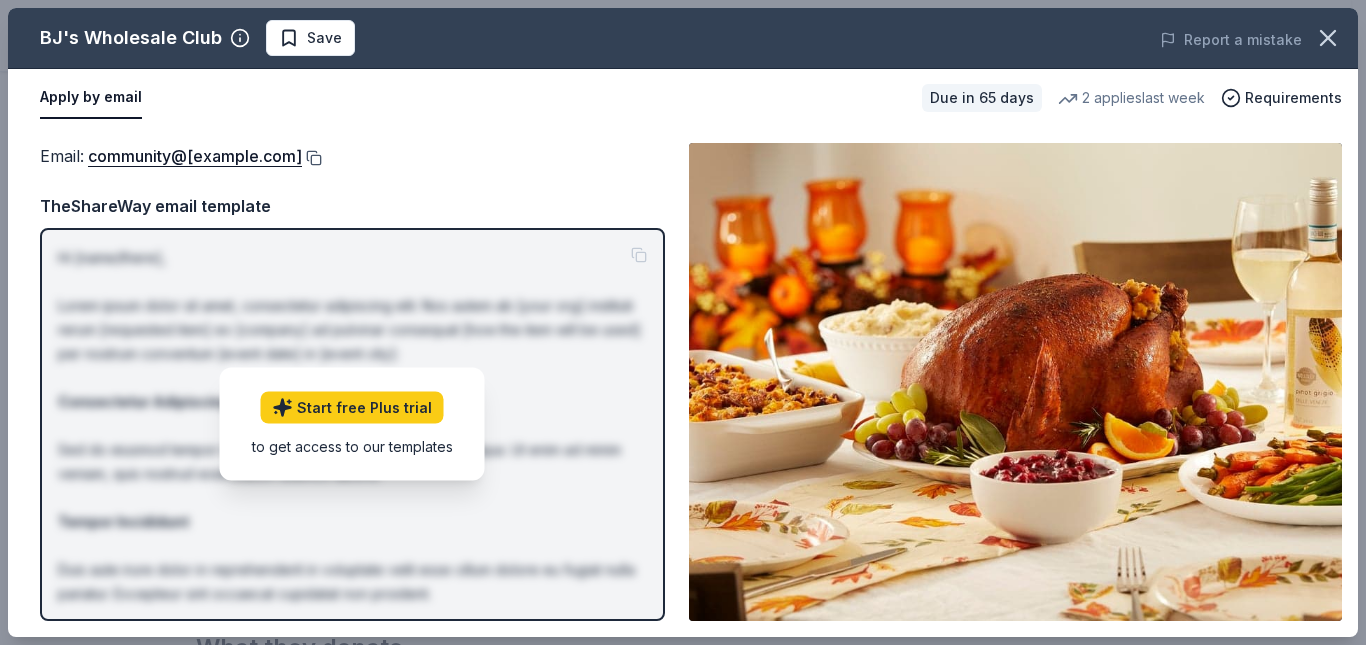 click at bounding box center [312, 158] 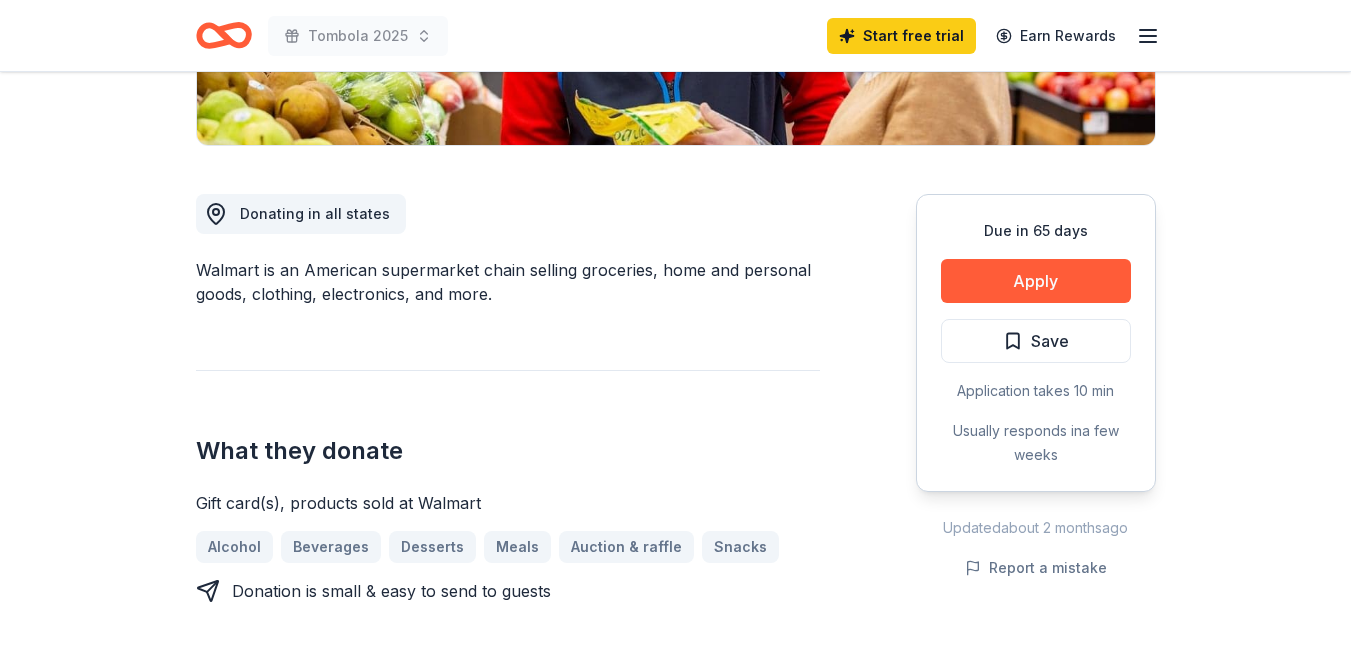 scroll, scrollTop: 521, scrollLeft: 0, axis: vertical 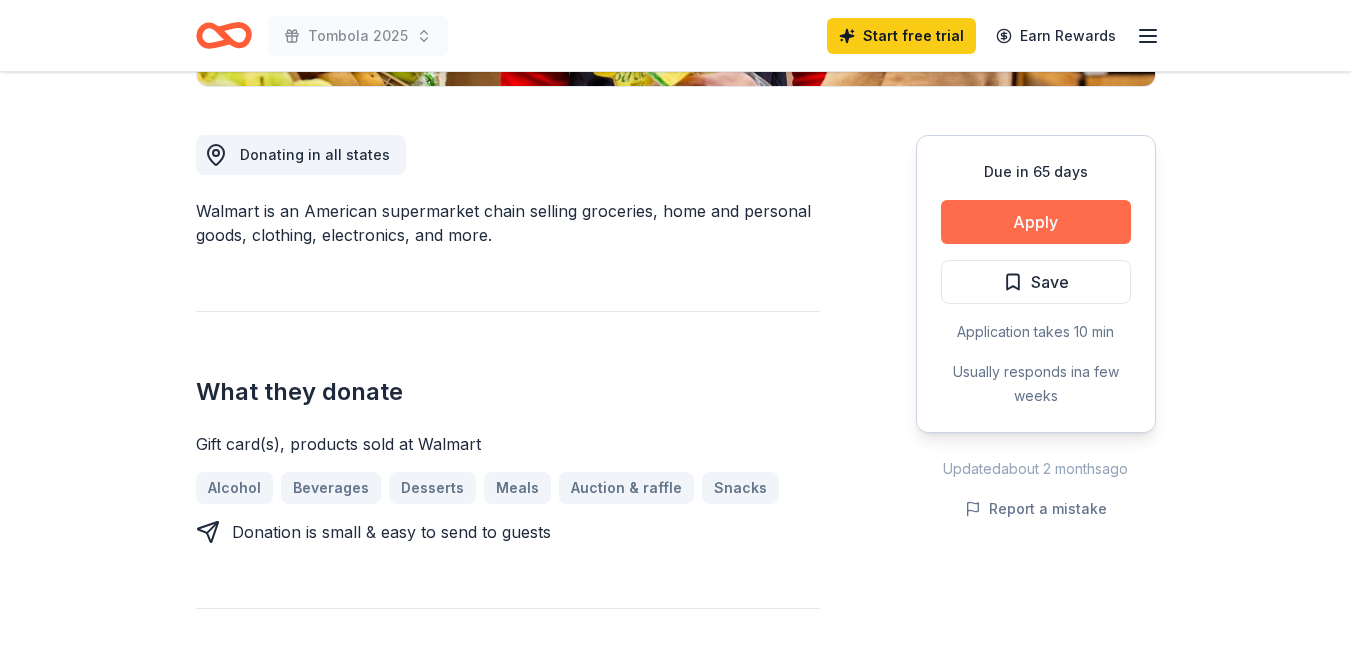 click on "Apply" at bounding box center (1036, 222) 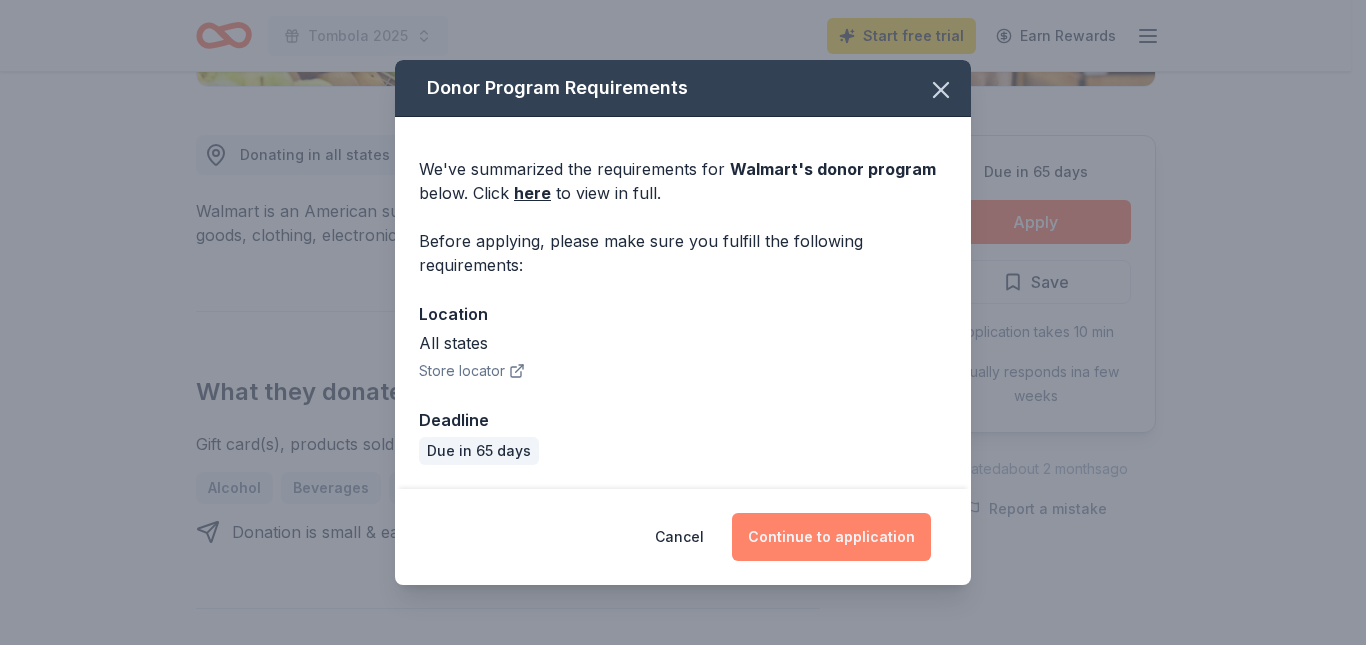 click on "Continue to application" at bounding box center (831, 537) 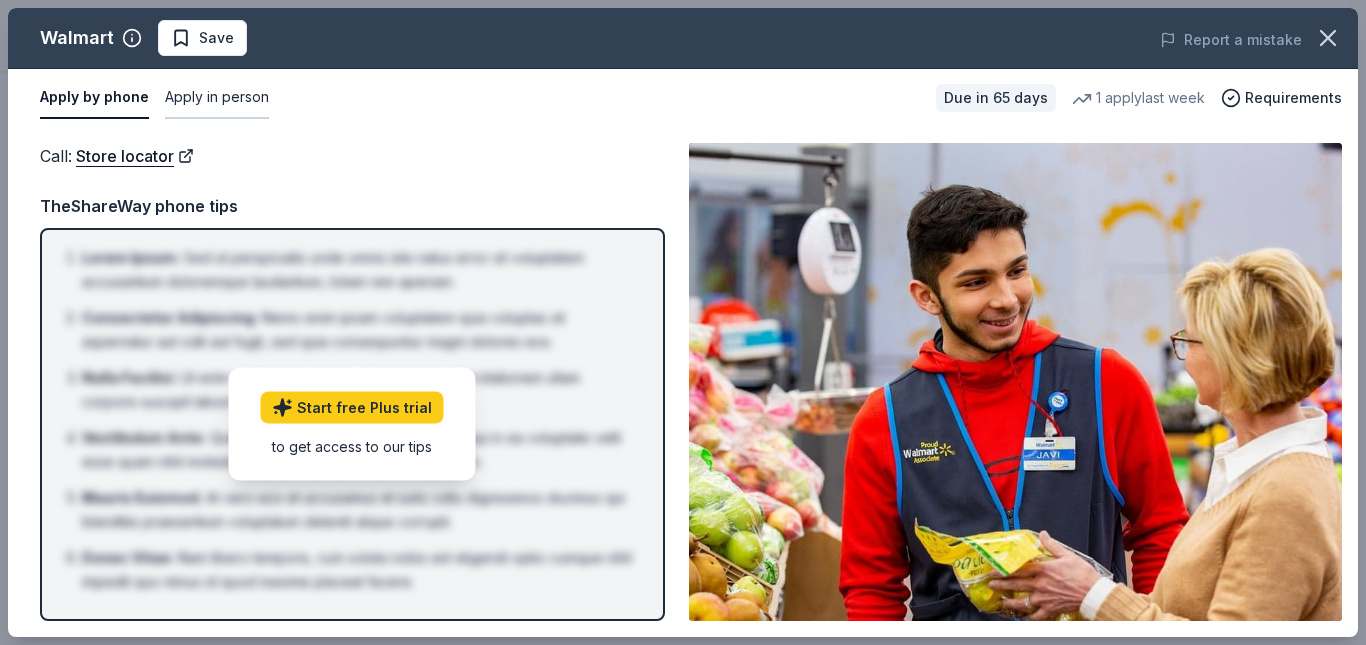 click on "Apply in person" at bounding box center (217, 98) 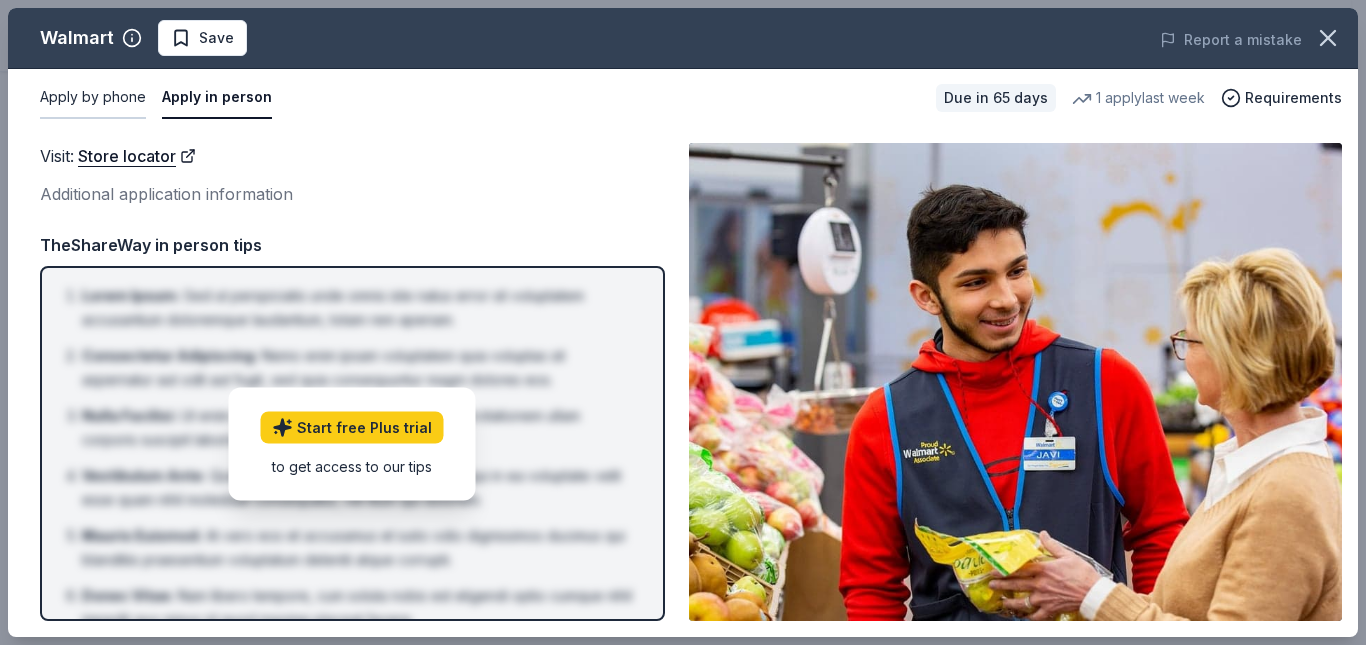 click on "Apply by phone" at bounding box center [93, 98] 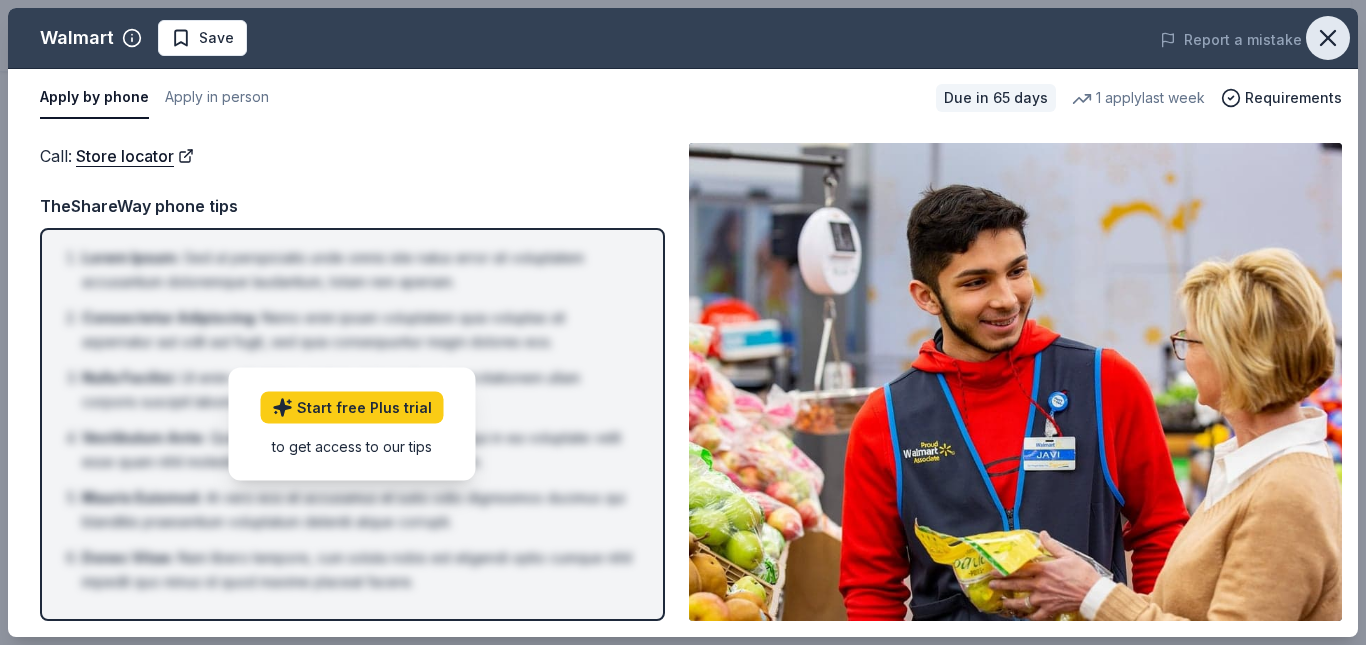 click 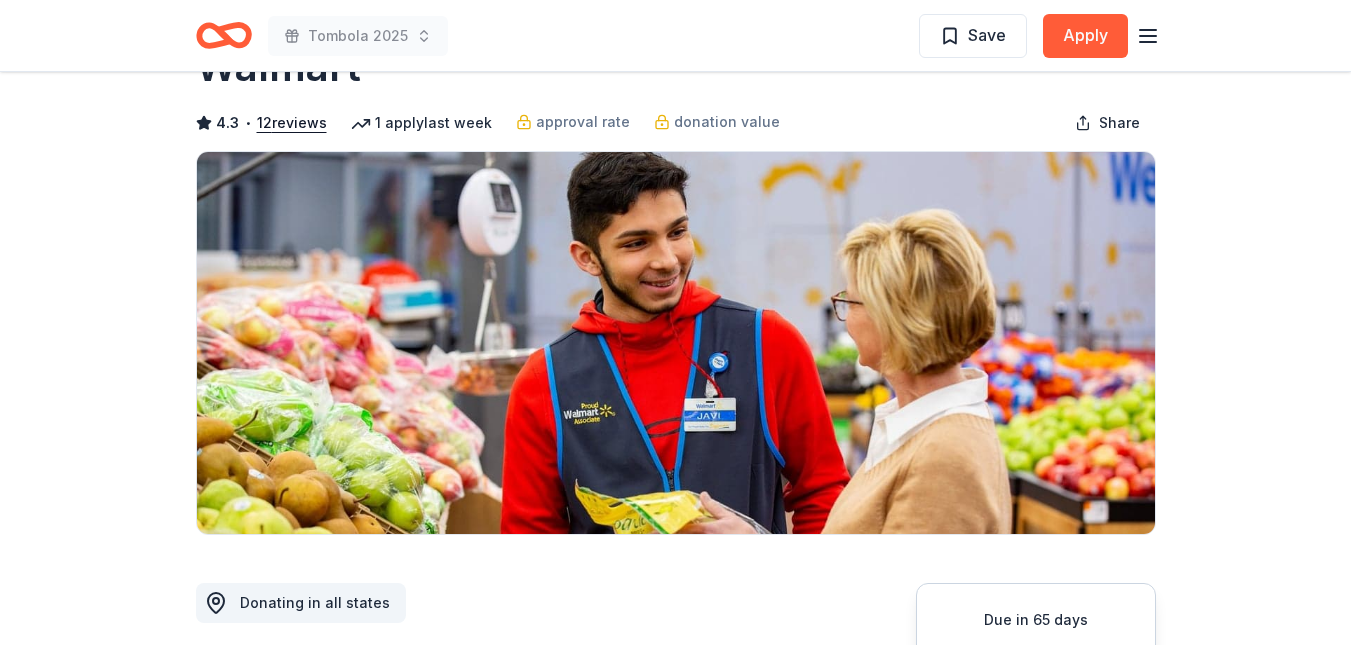 scroll, scrollTop: 0, scrollLeft: 0, axis: both 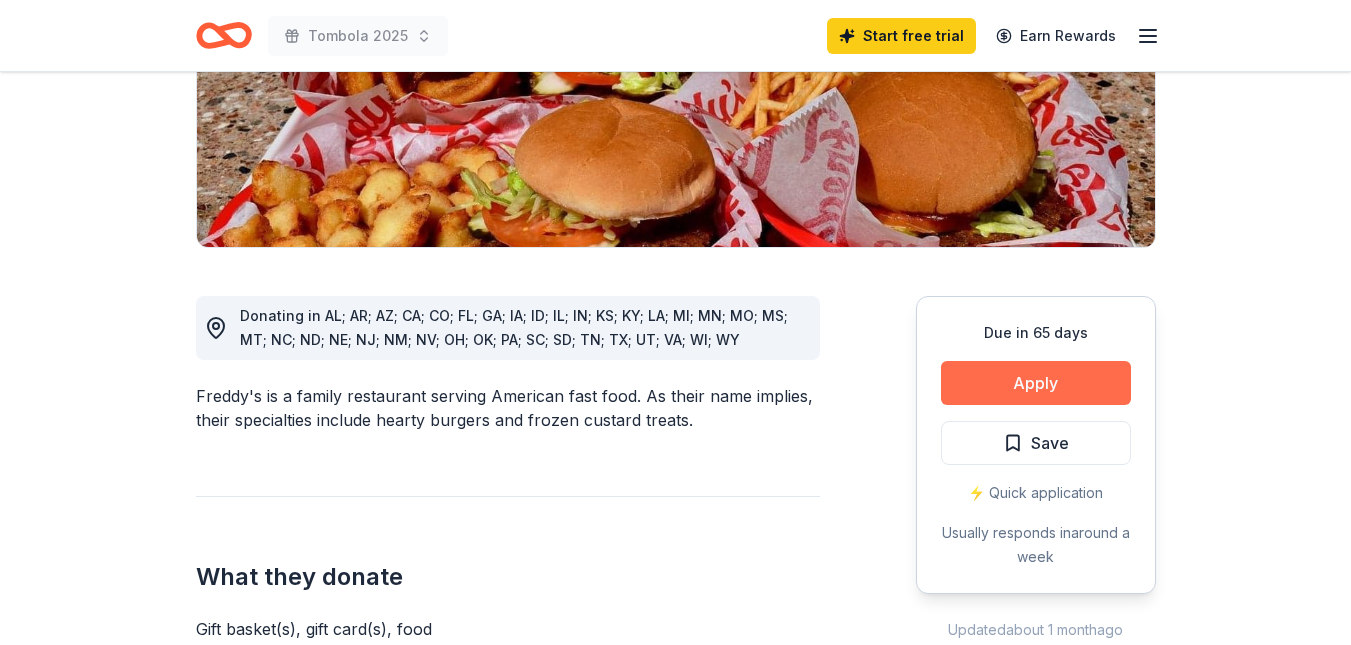 click on "Apply" at bounding box center [1036, 383] 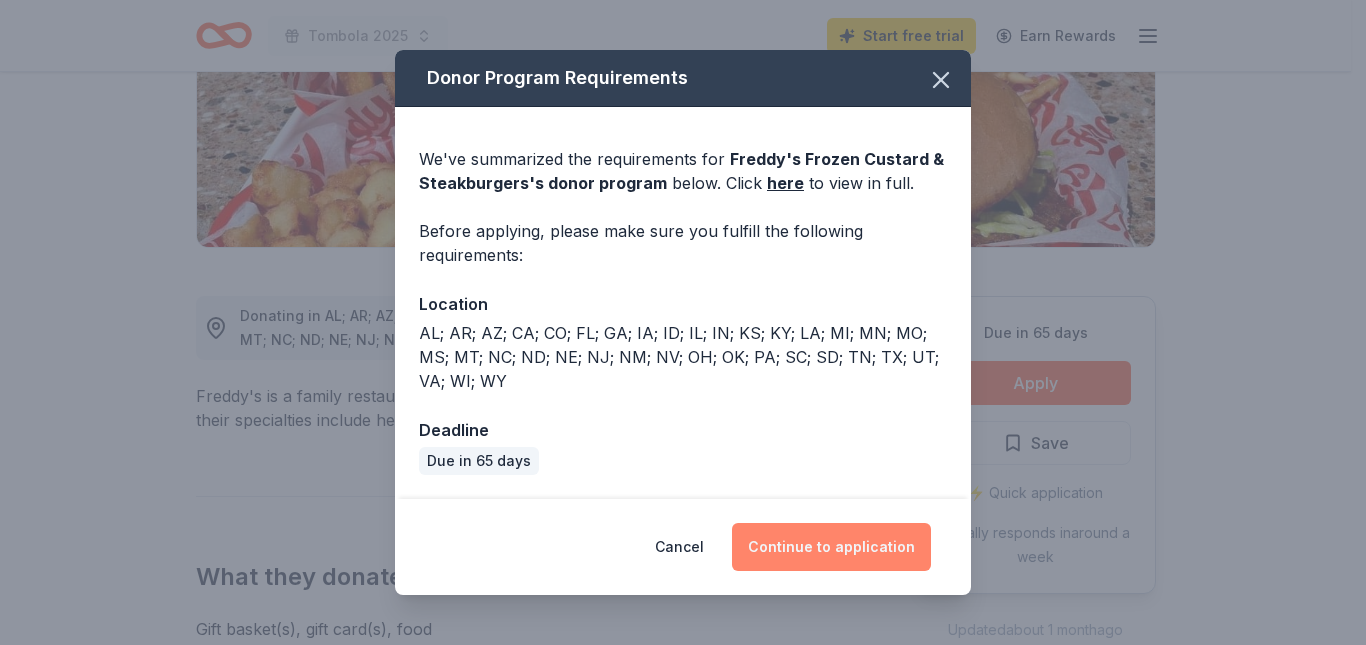 click on "Continue to application" at bounding box center [831, 547] 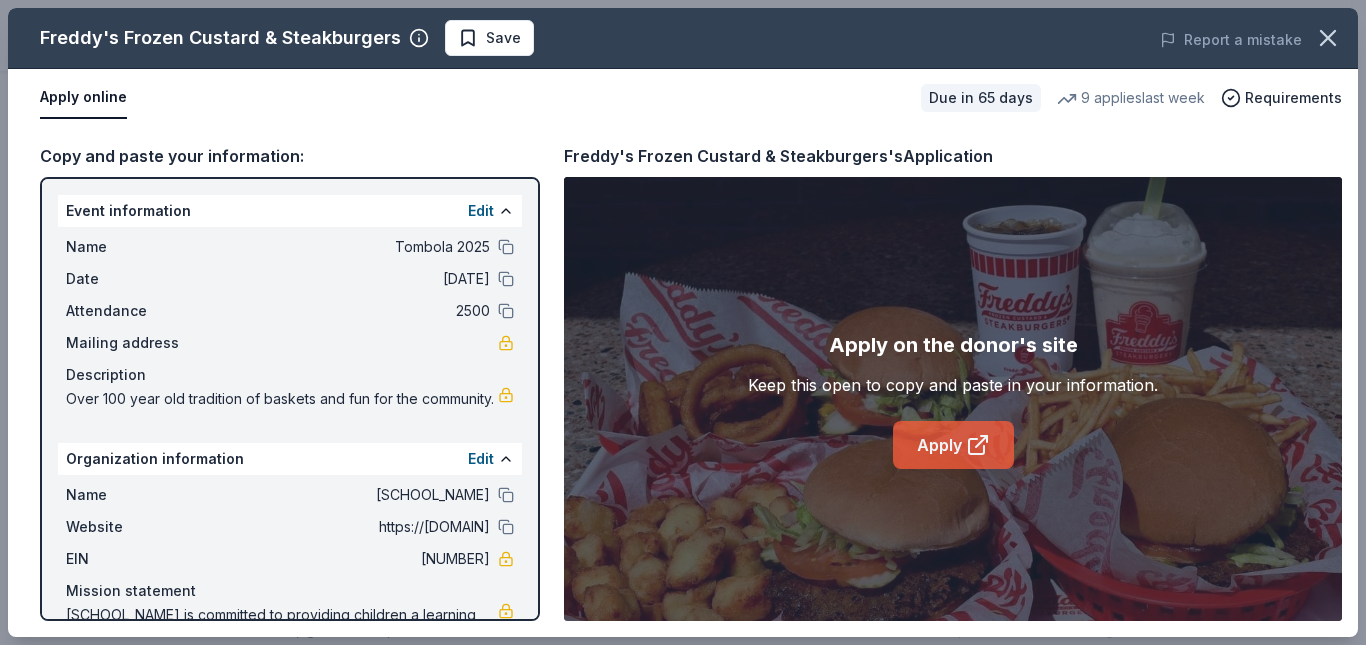 click 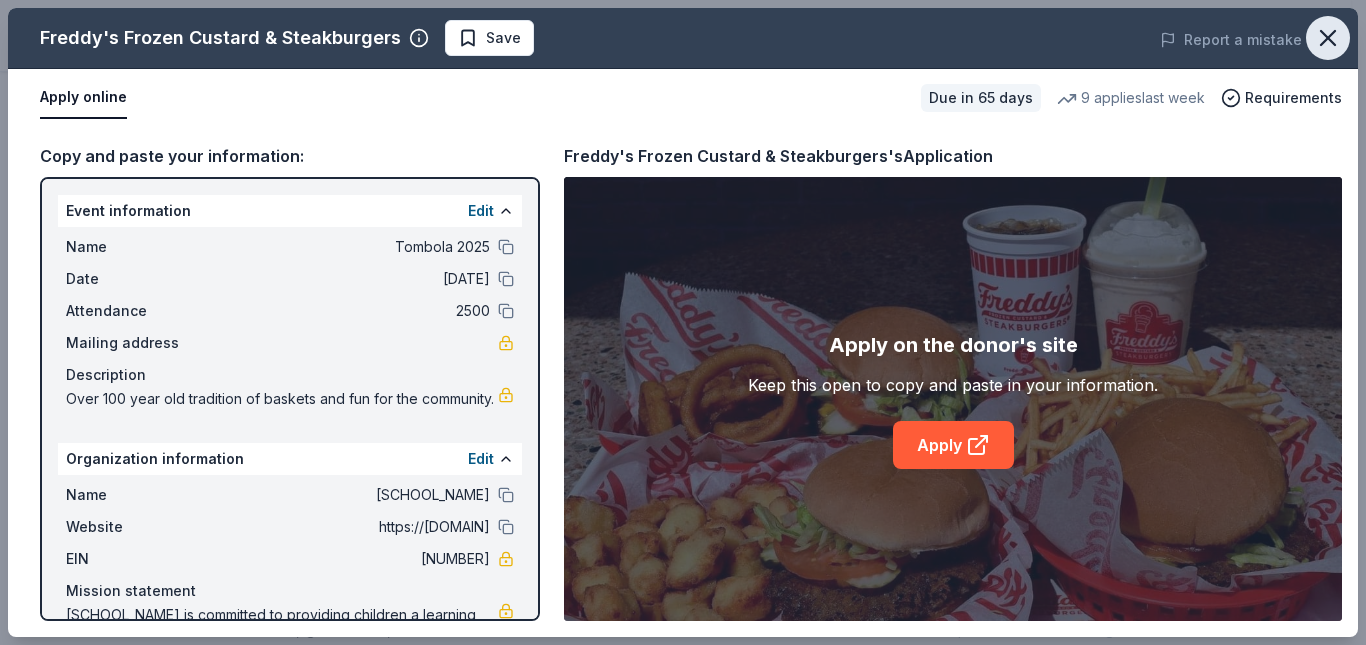 click 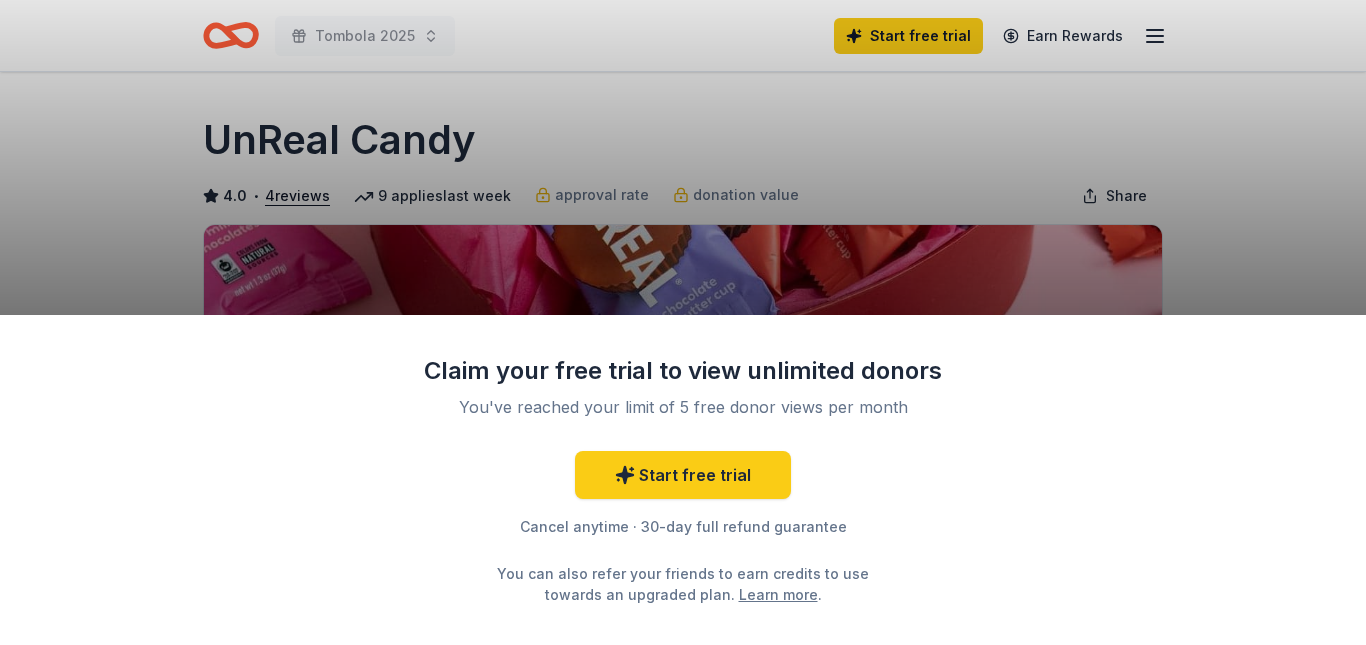 scroll, scrollTop: 377, scrollLeft: 0, axis: vertical 